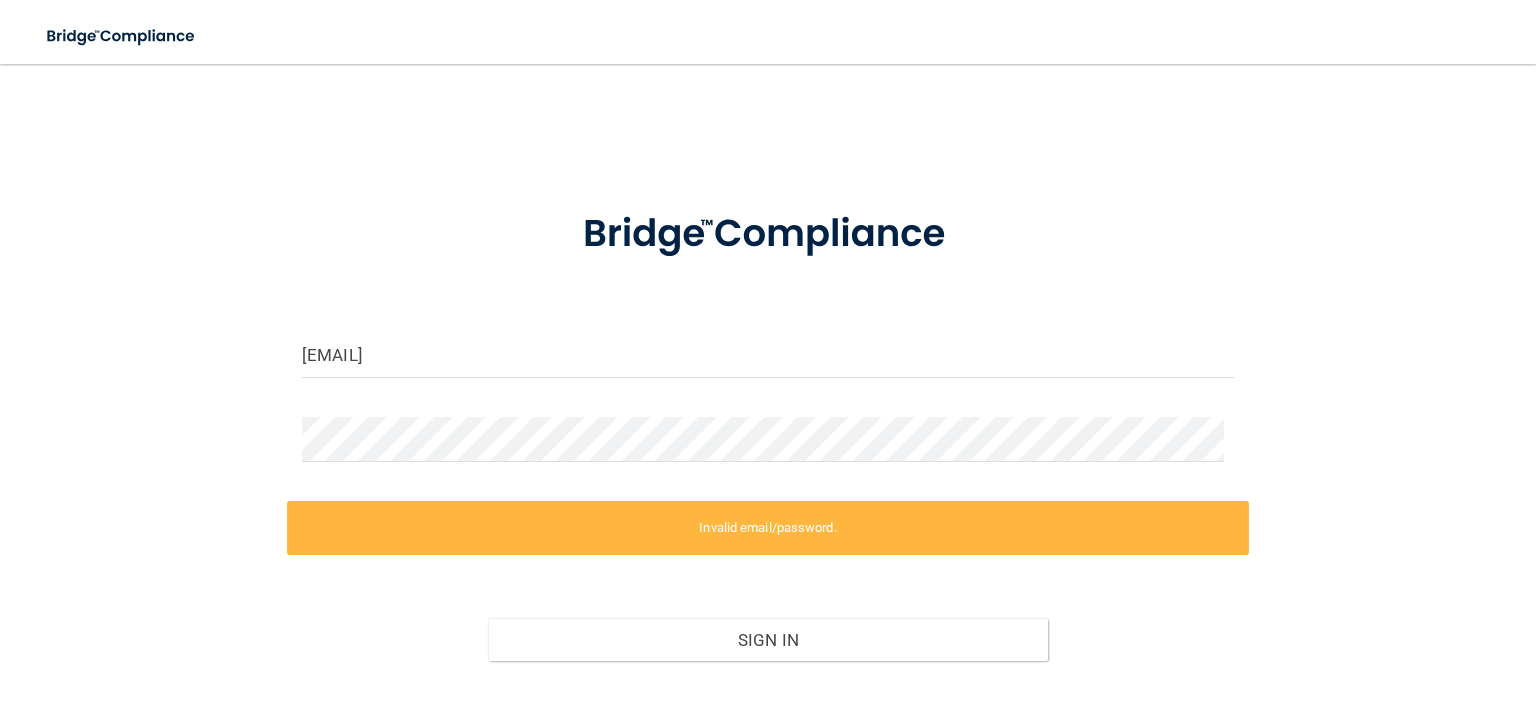 scroll, scrollTop: 0, scrollLeft: 0, axis: both 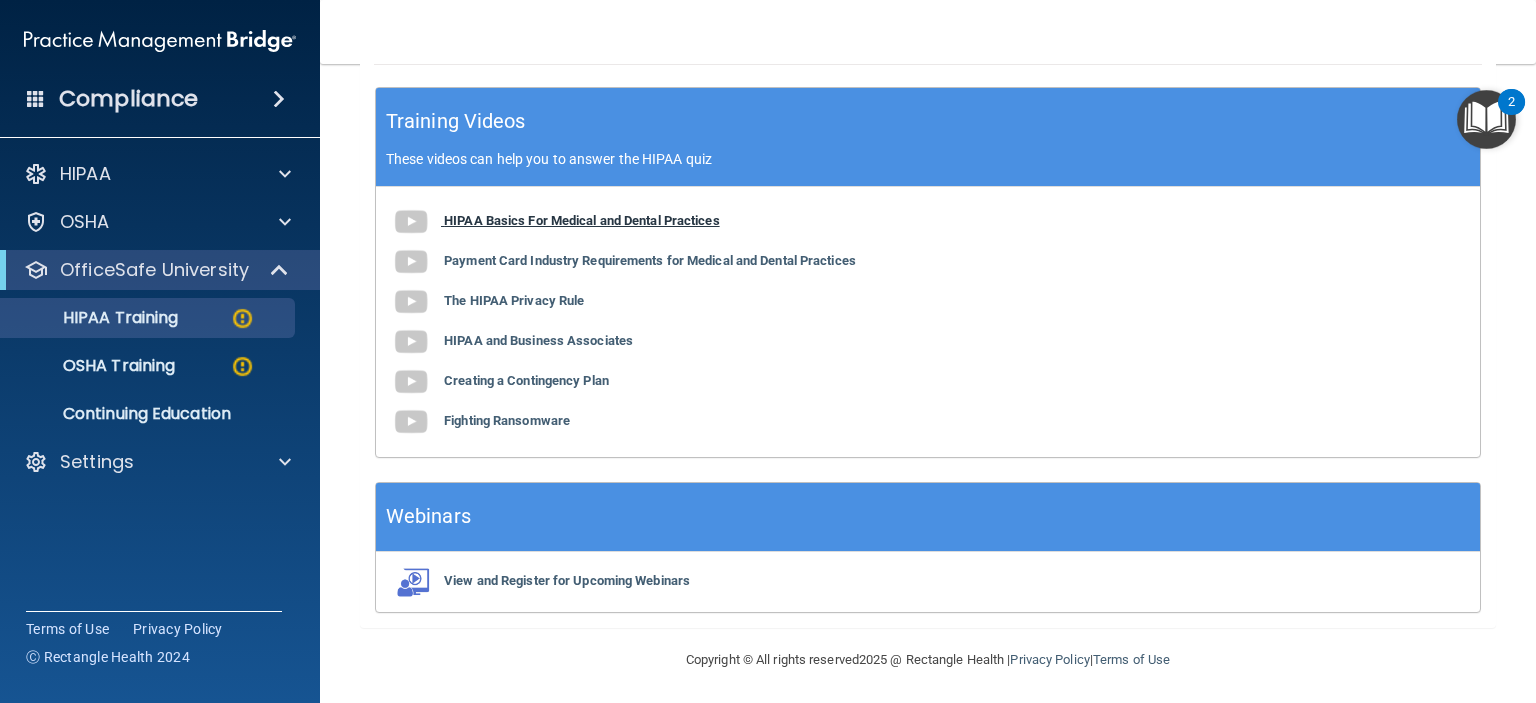 click at bounding box center [411, 222] 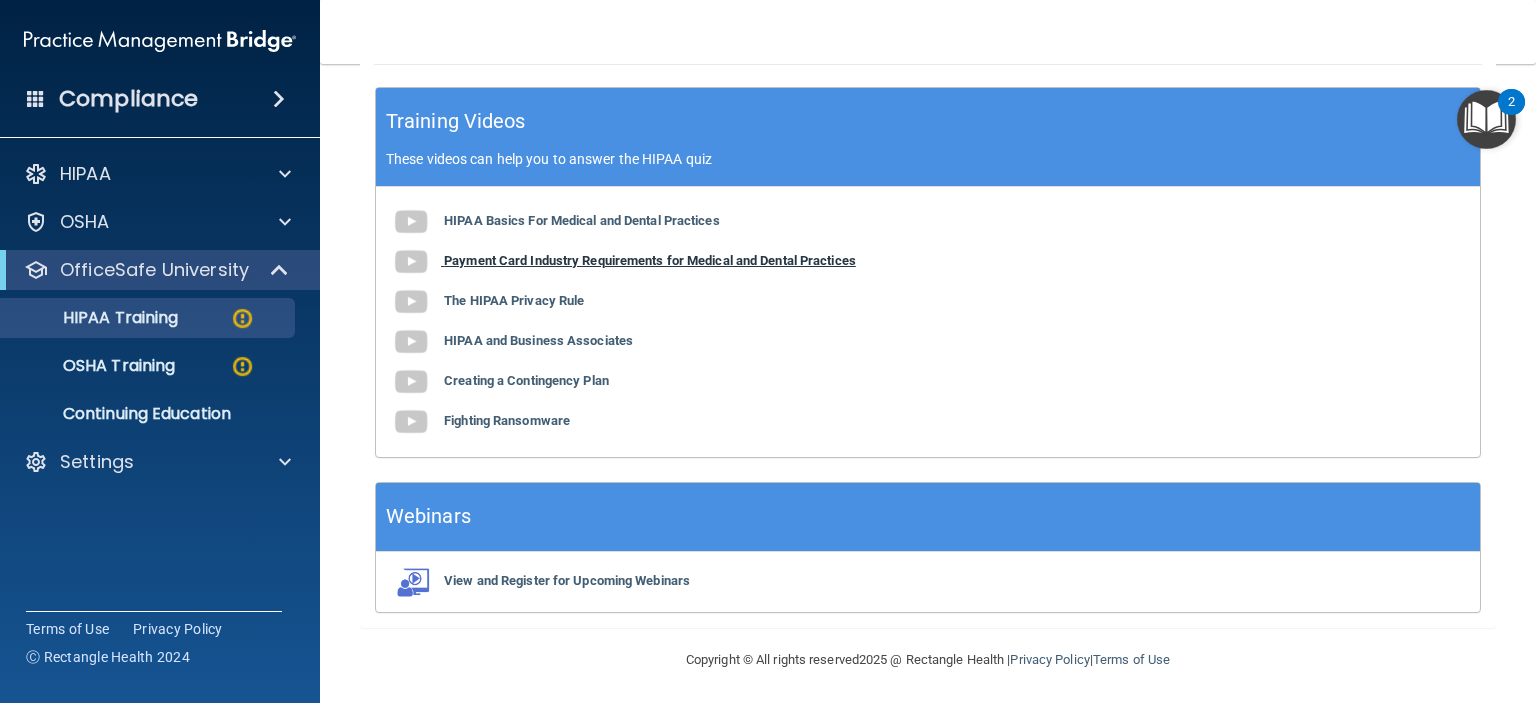 click at bounding box center (411, 262) 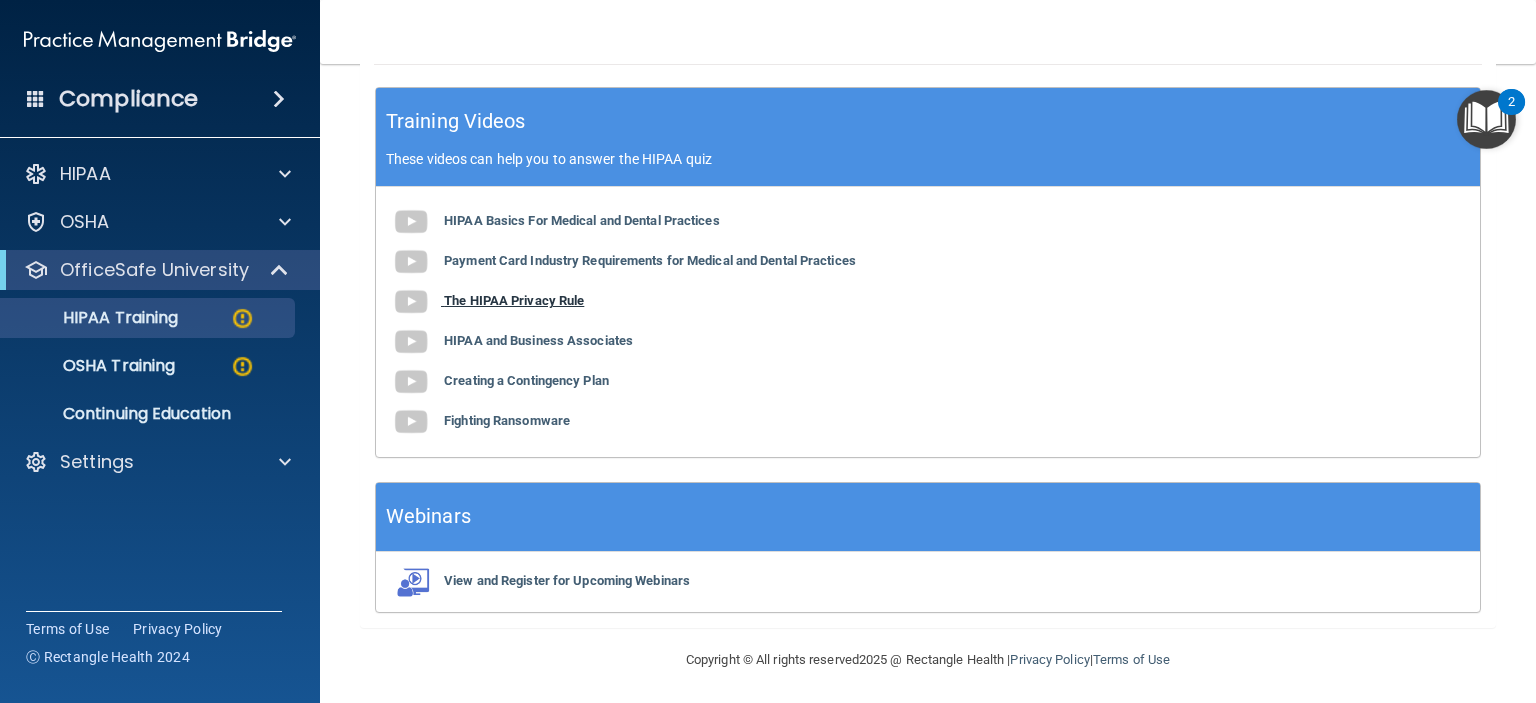 click at bounding box center [411, 302] 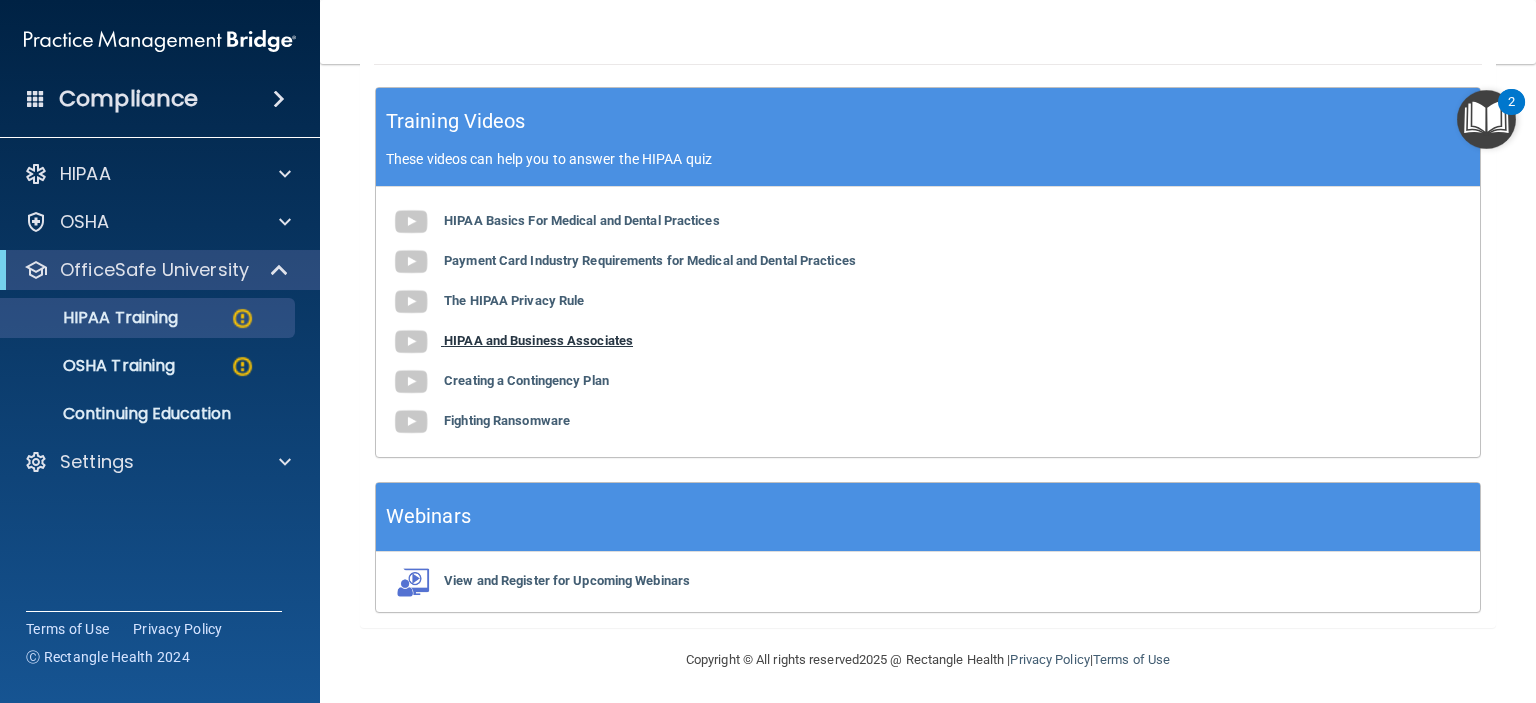 click at bounding box center (411, 342) 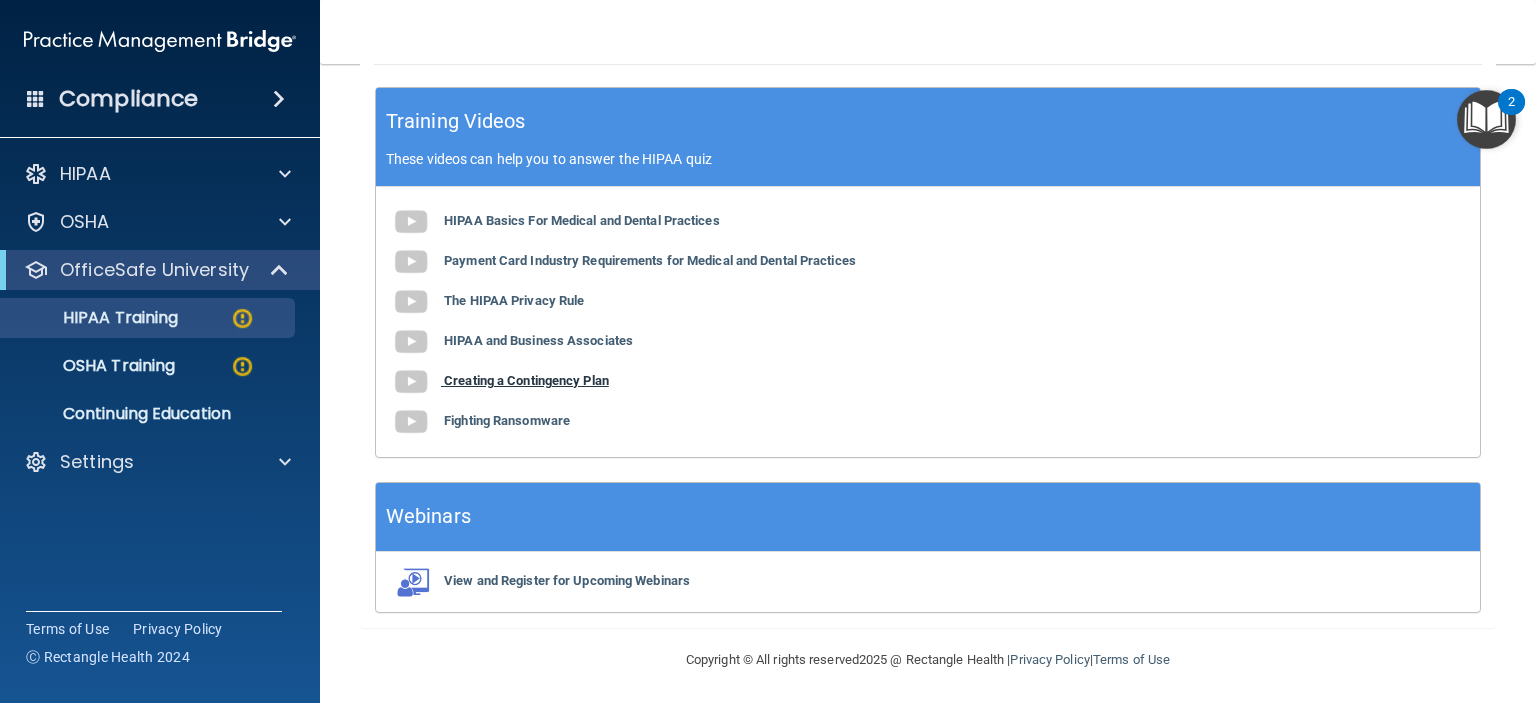 click at bounding box center (411, 382) 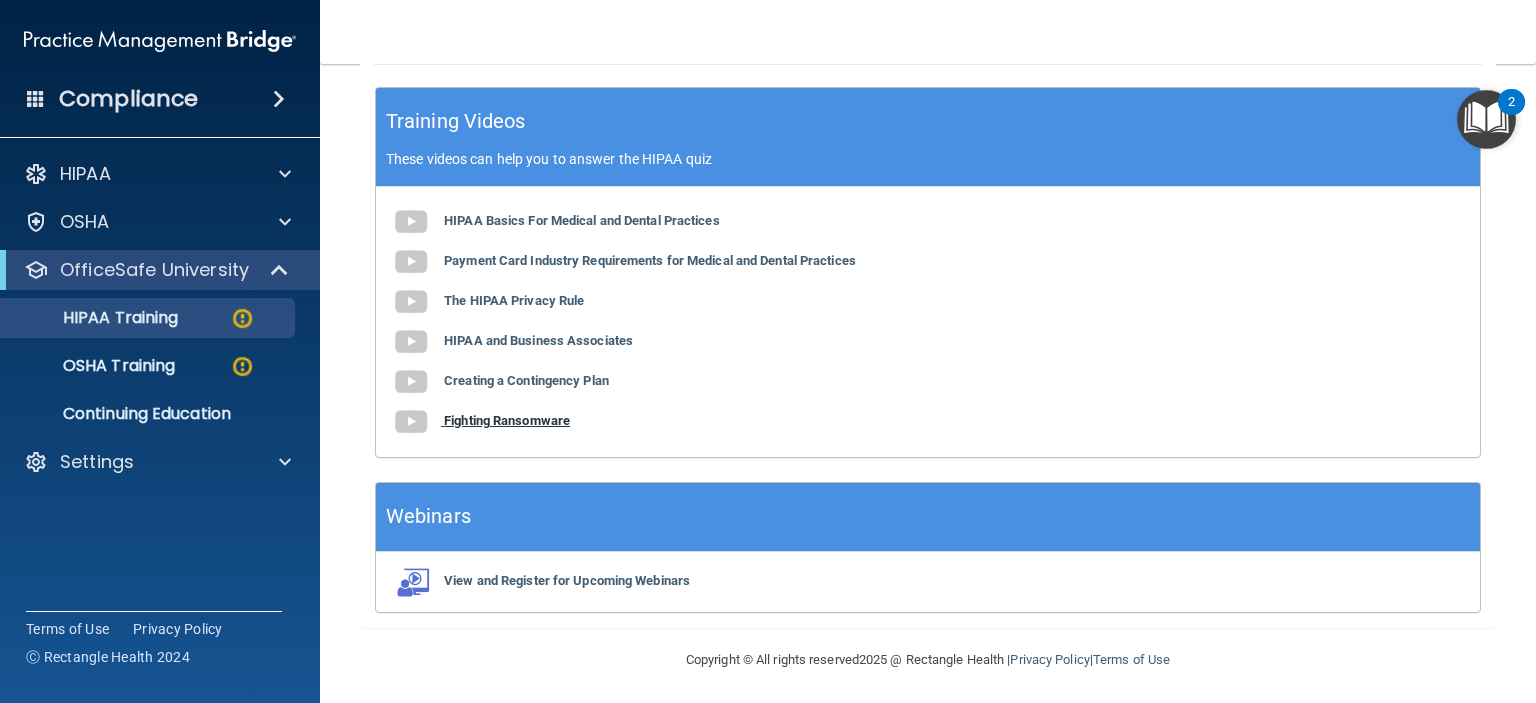 click at bounding box center [411, 422] 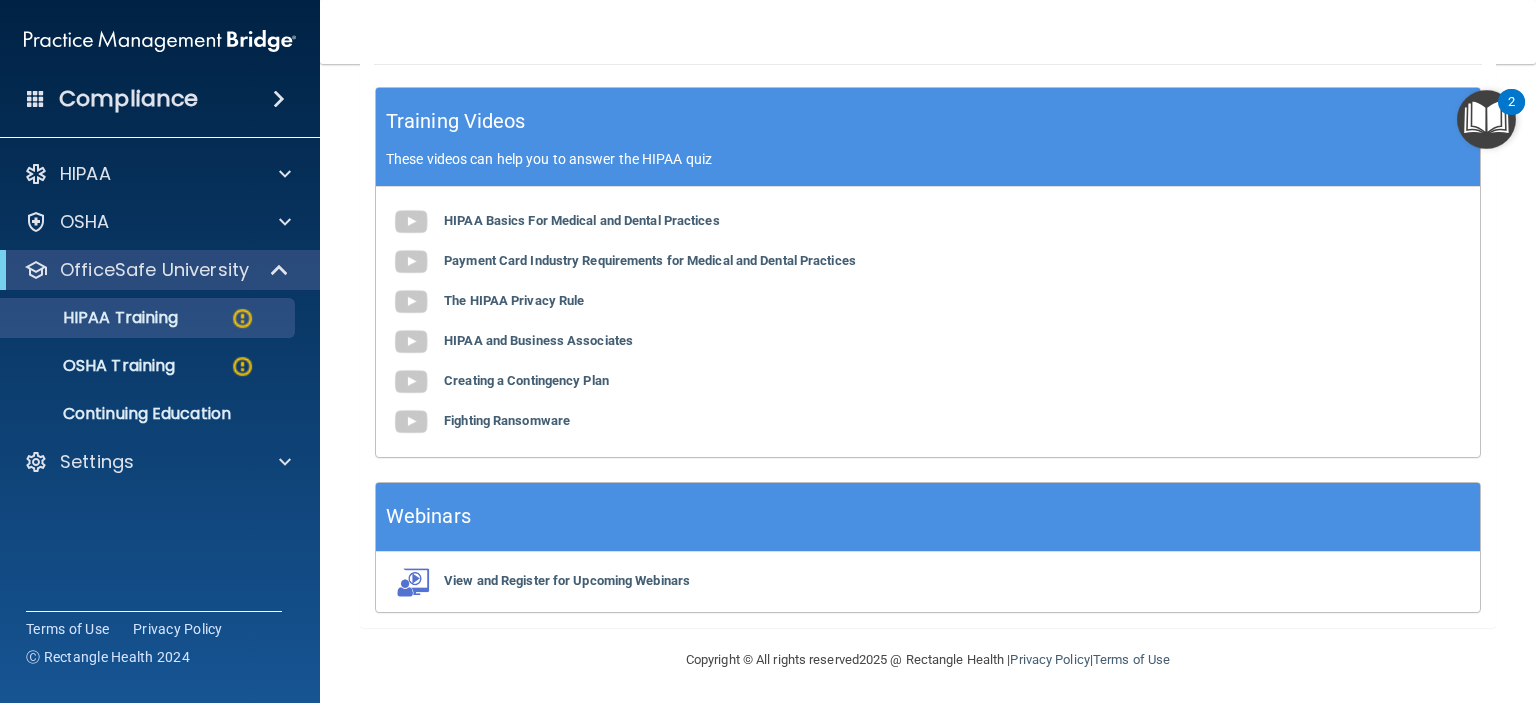 click at bounding box center (1486, 119) 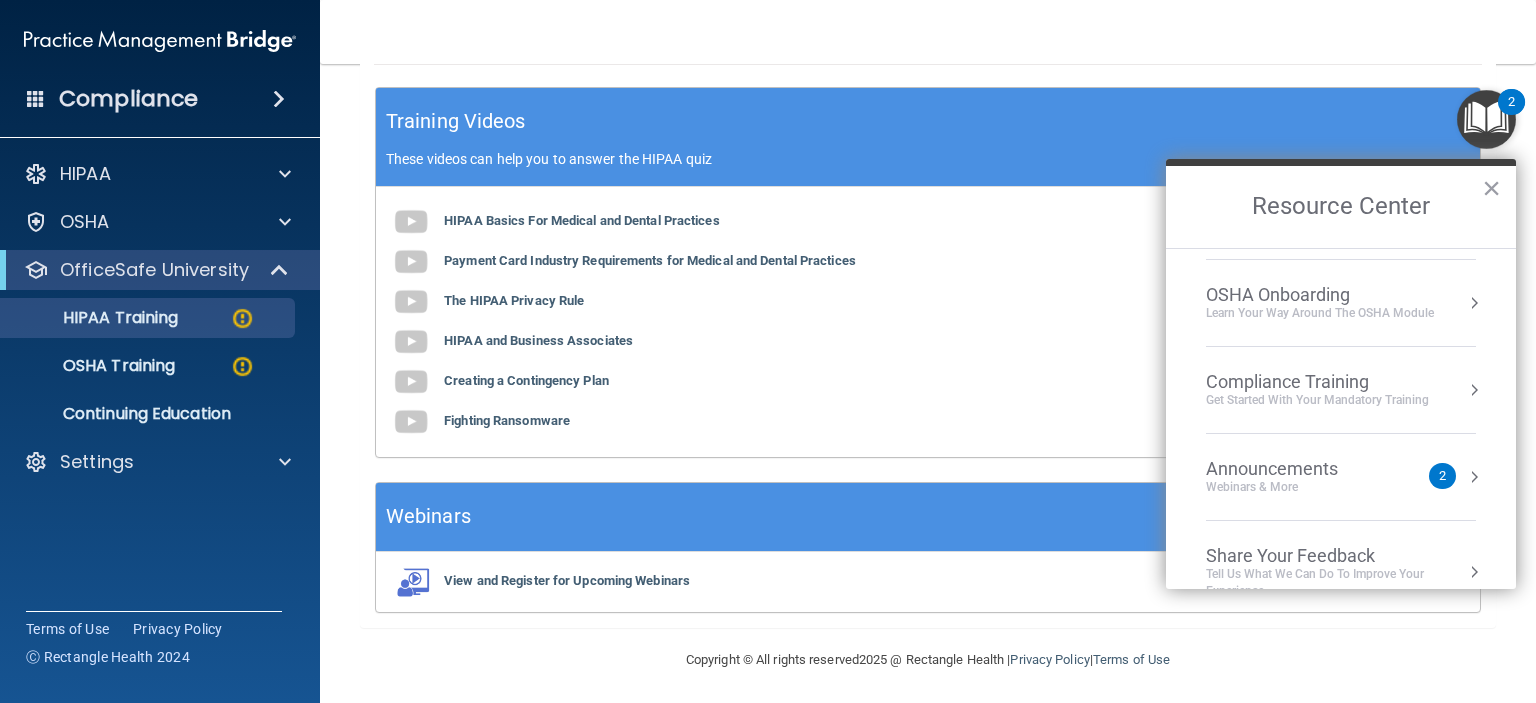 scroll, scrollTop: 109, scrollLeft: 0, axis: vertical 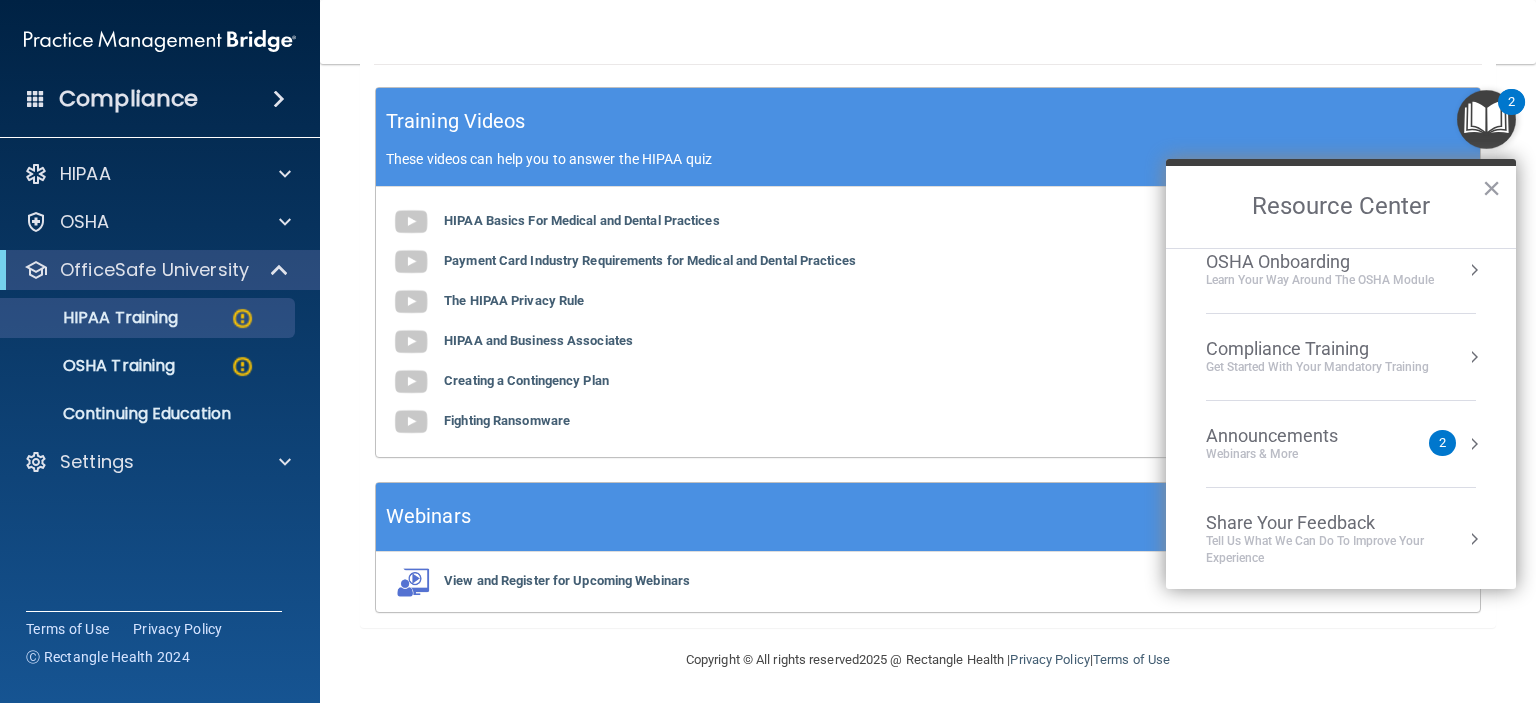 click on "Announcements" at bounding box center [1292, 436] 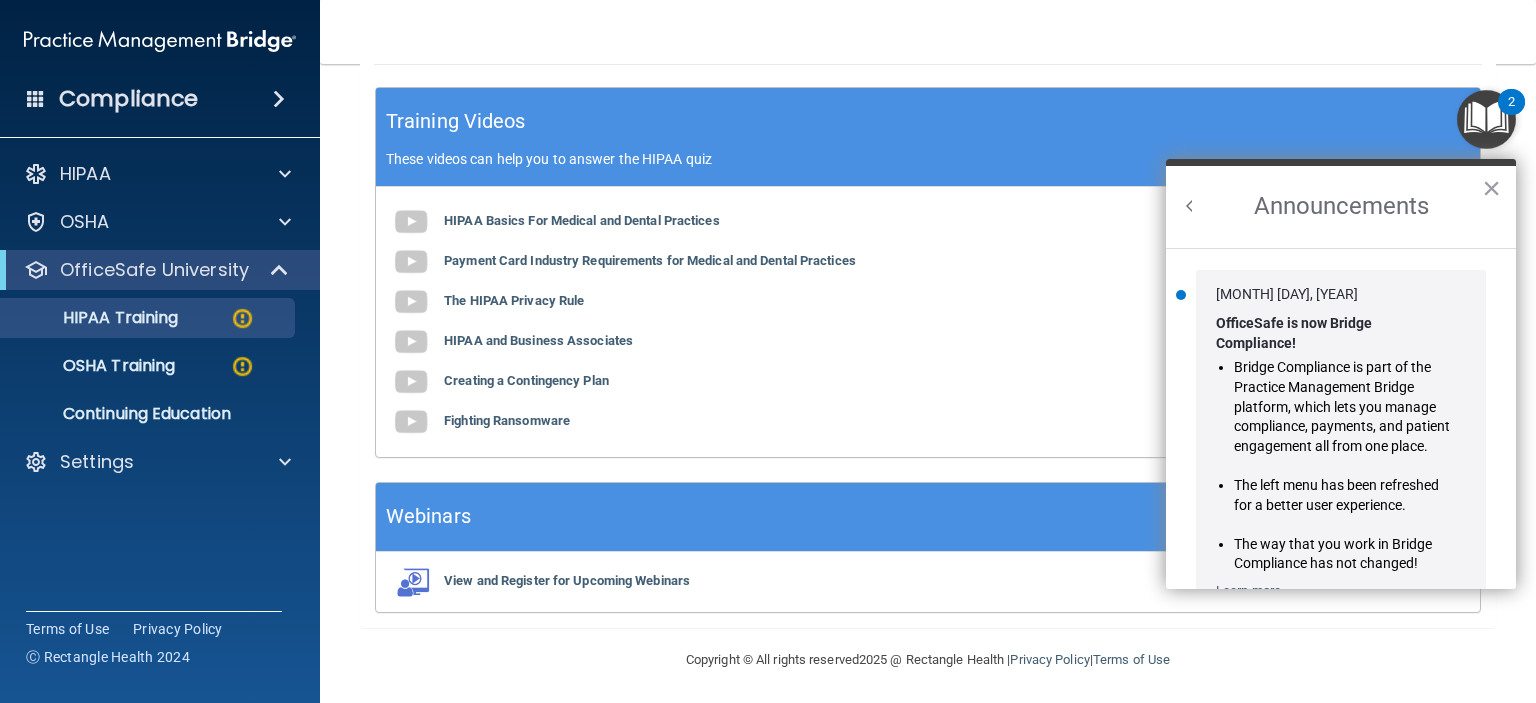 scroll, scrollTop: 0, scrollLeft: 0, axis: both 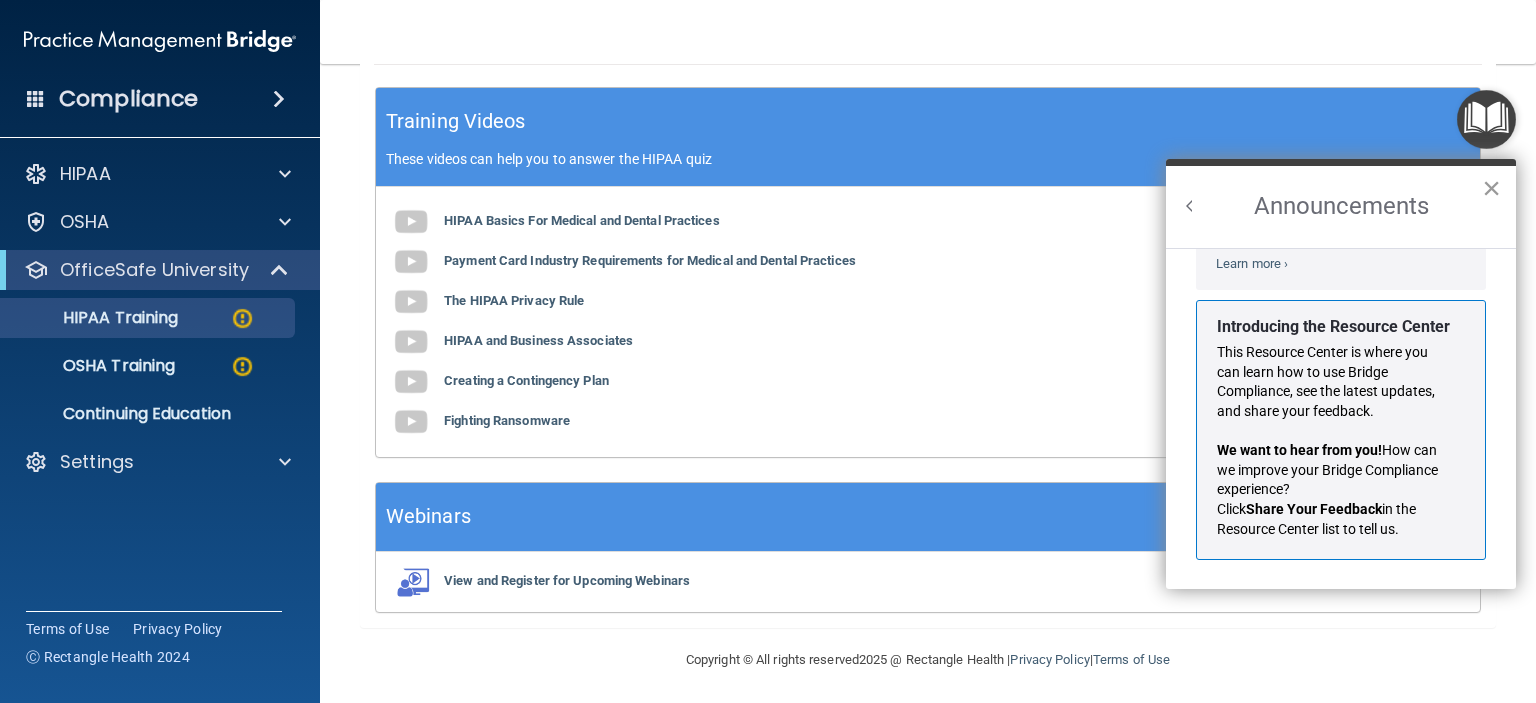 click on "×" at bounding box center (1491, 188) 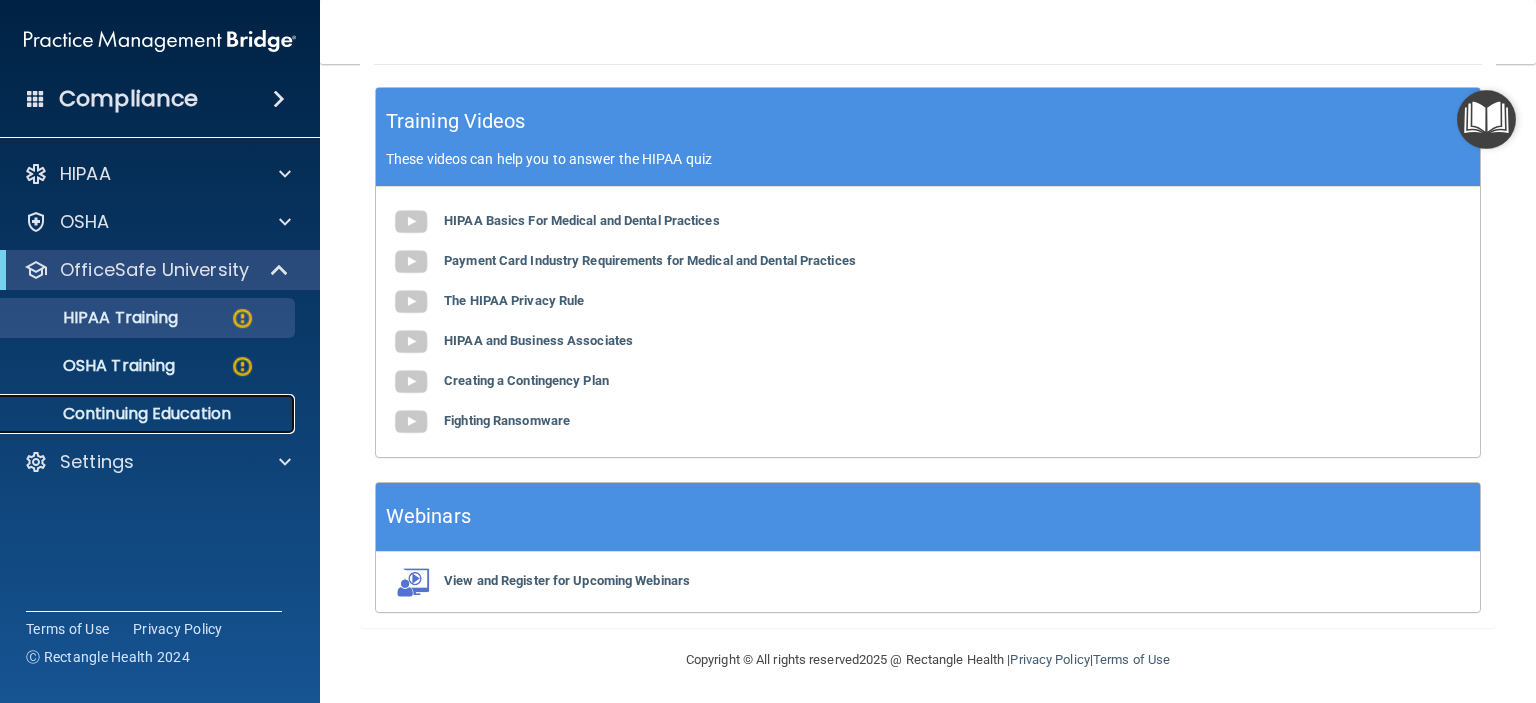 click on "Continuing Education" at bounding box center (149, 414) 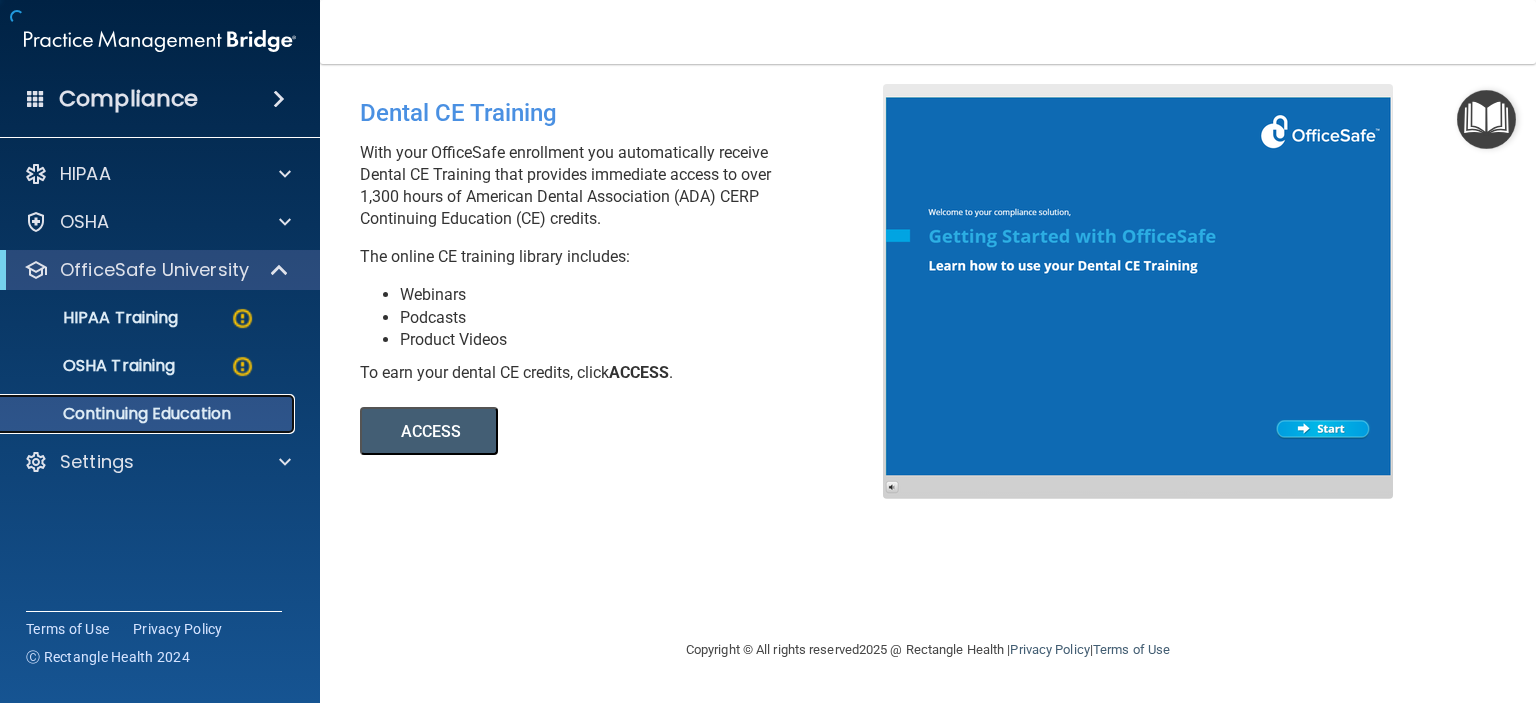 scroll, scrollTop: 0, scrollLeft: 0, axis: both 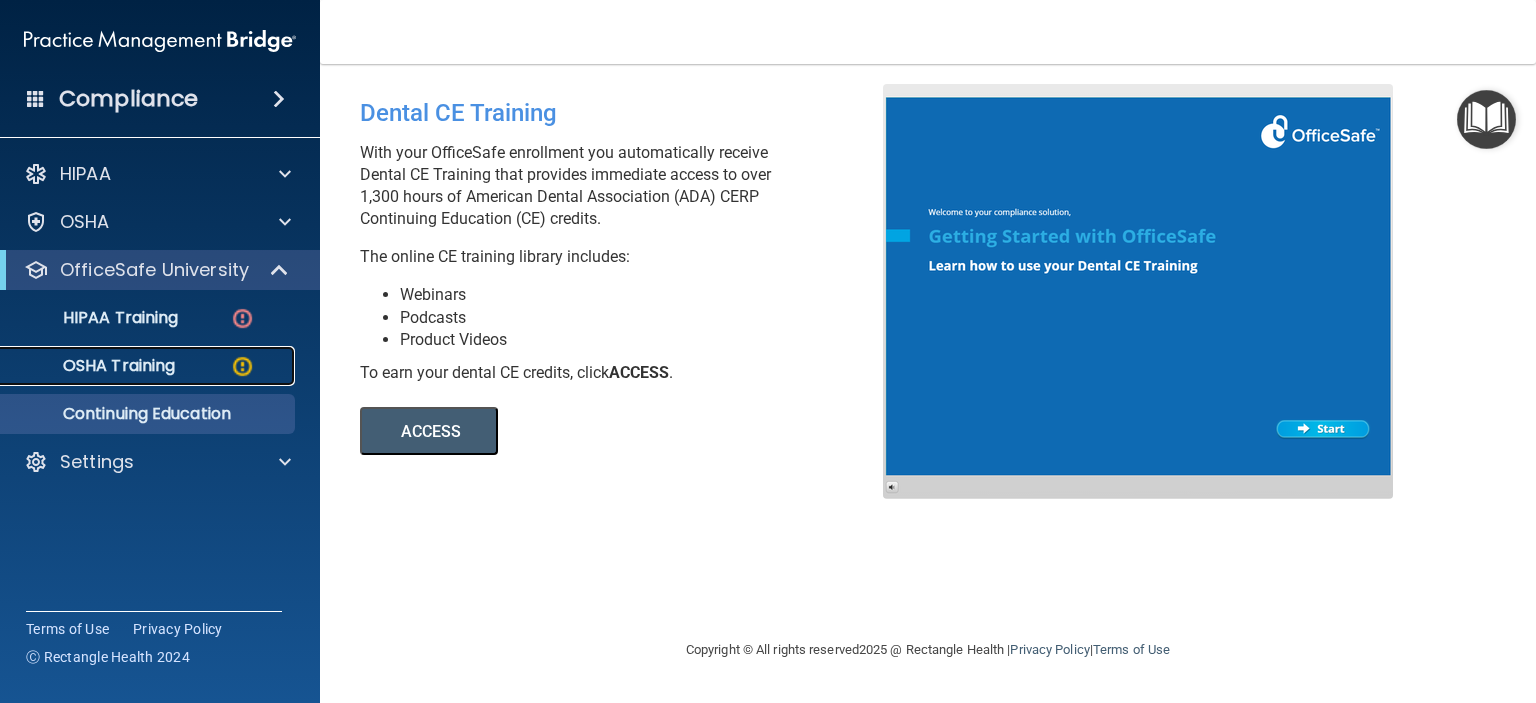 click on "OSHA Training" at bounding box center (94, 366) 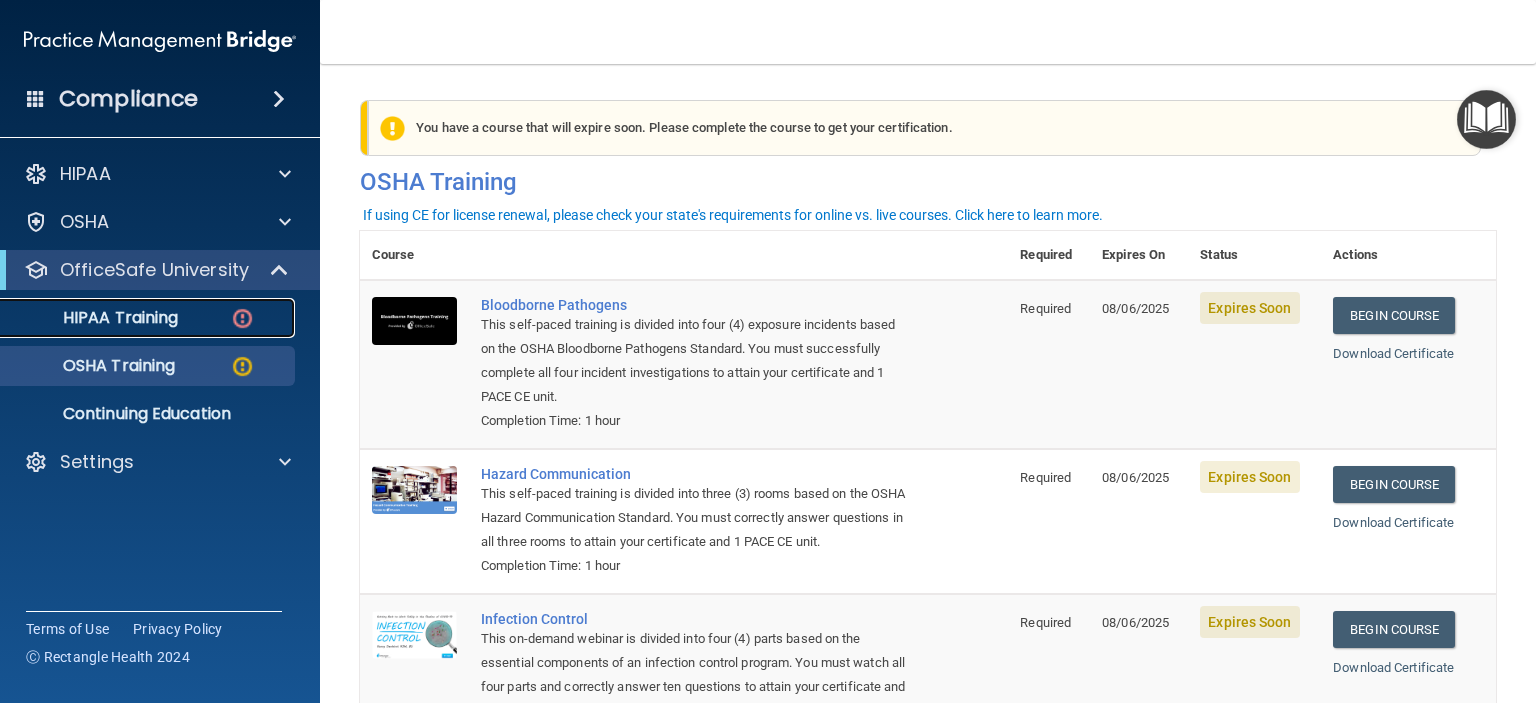 click on "HIPAA Training" at bounding box center [95, 318] 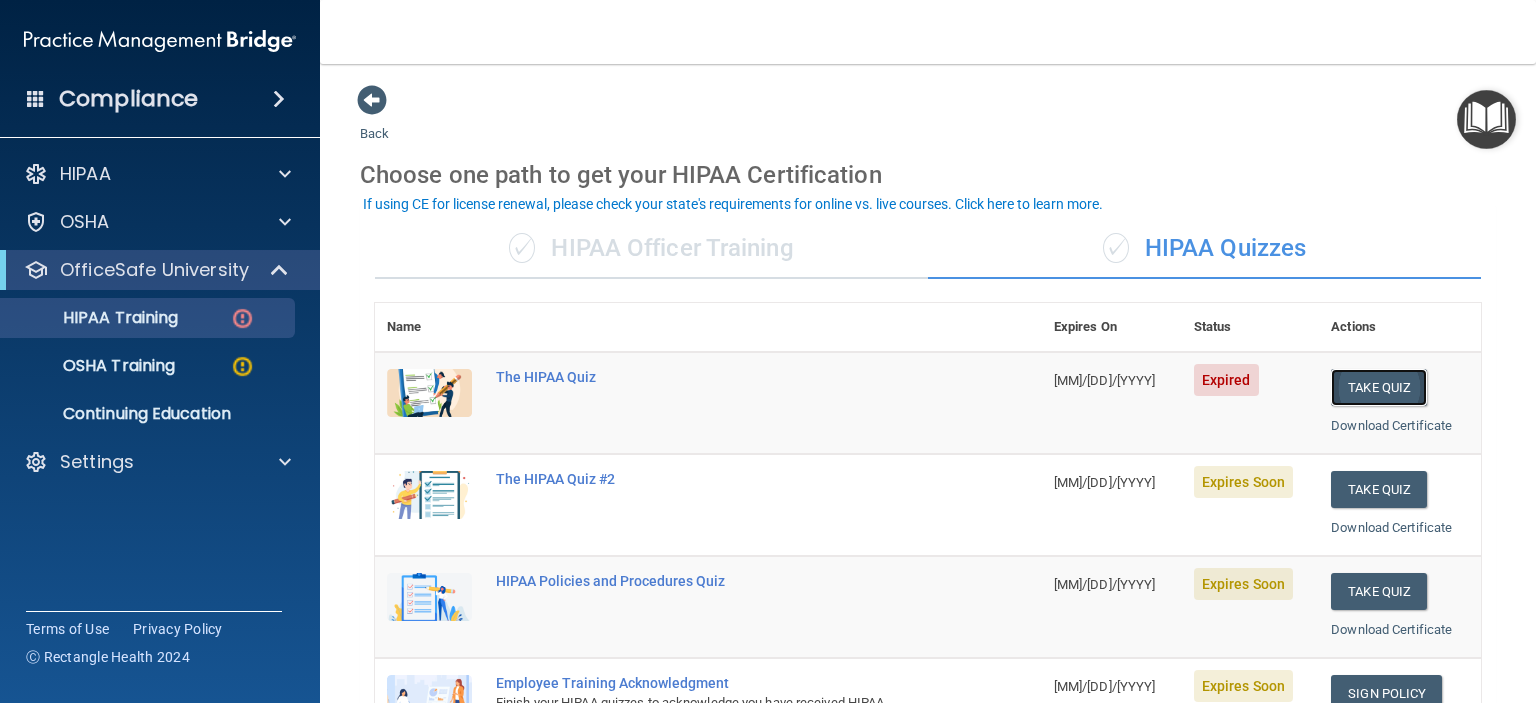 click on "Take Quiz" at bounding box center [1379, 387] 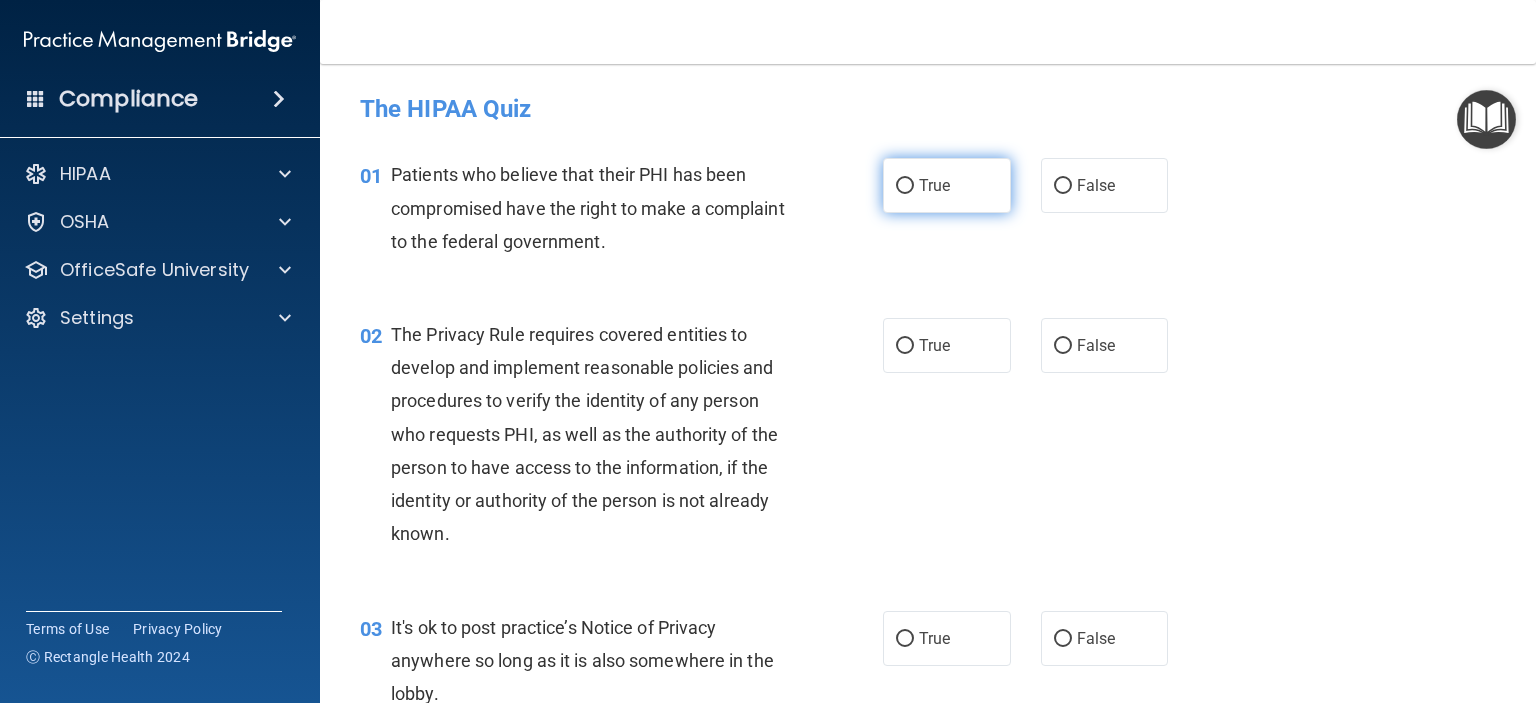 click on "True" at bounding box center [934, 185] 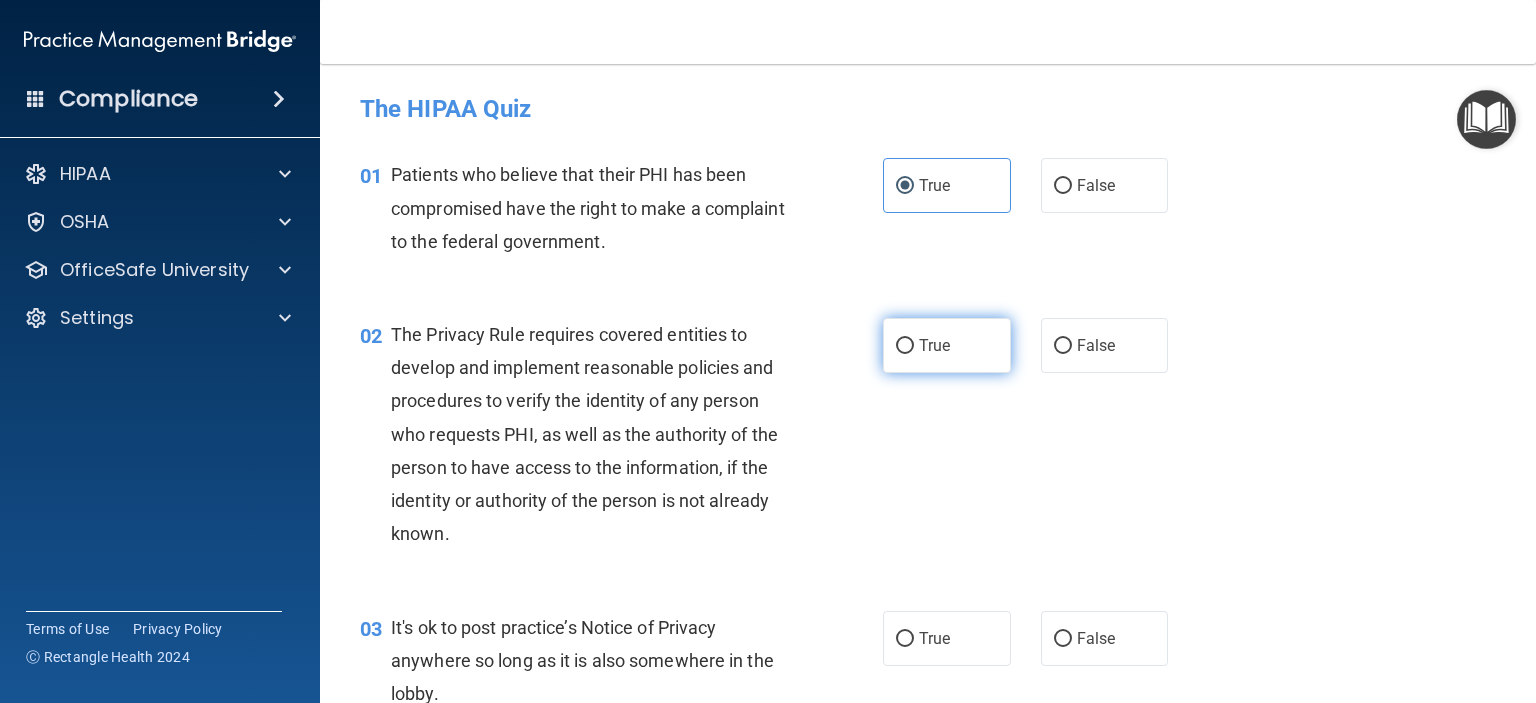 click on "True" at bounding box center (934, 345) 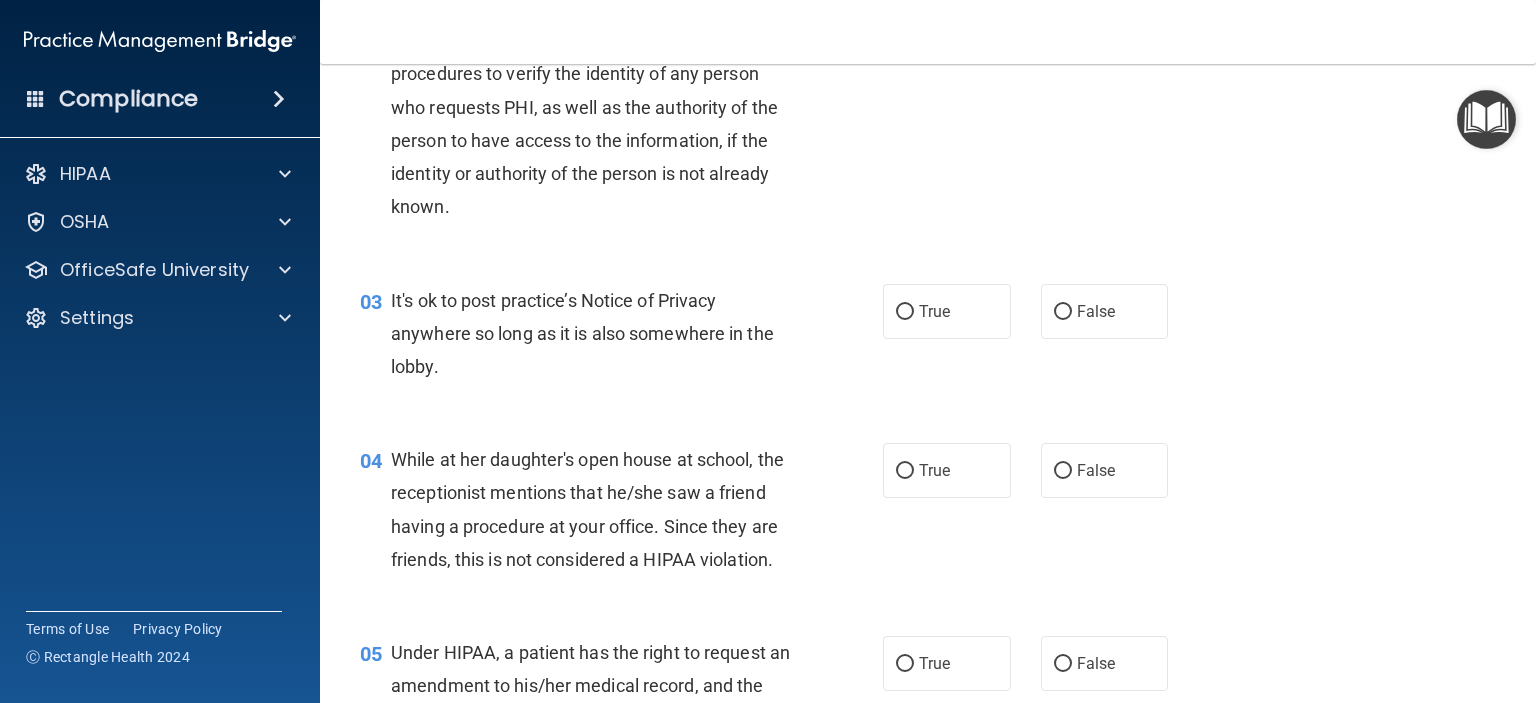 scroll, scrollTop: 328, scrollLeft: 0, axis: vertical 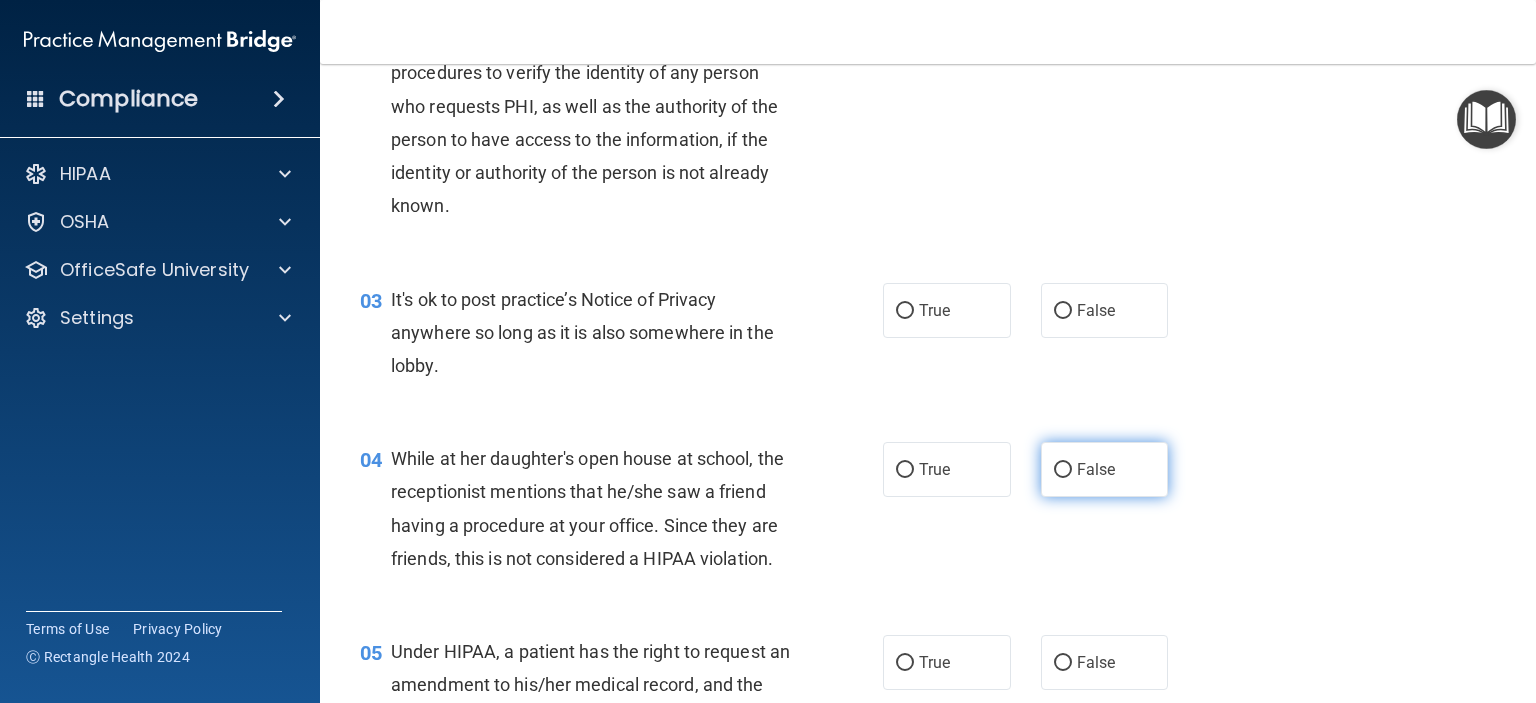 click on "False" at bounding box center [1096, 469] 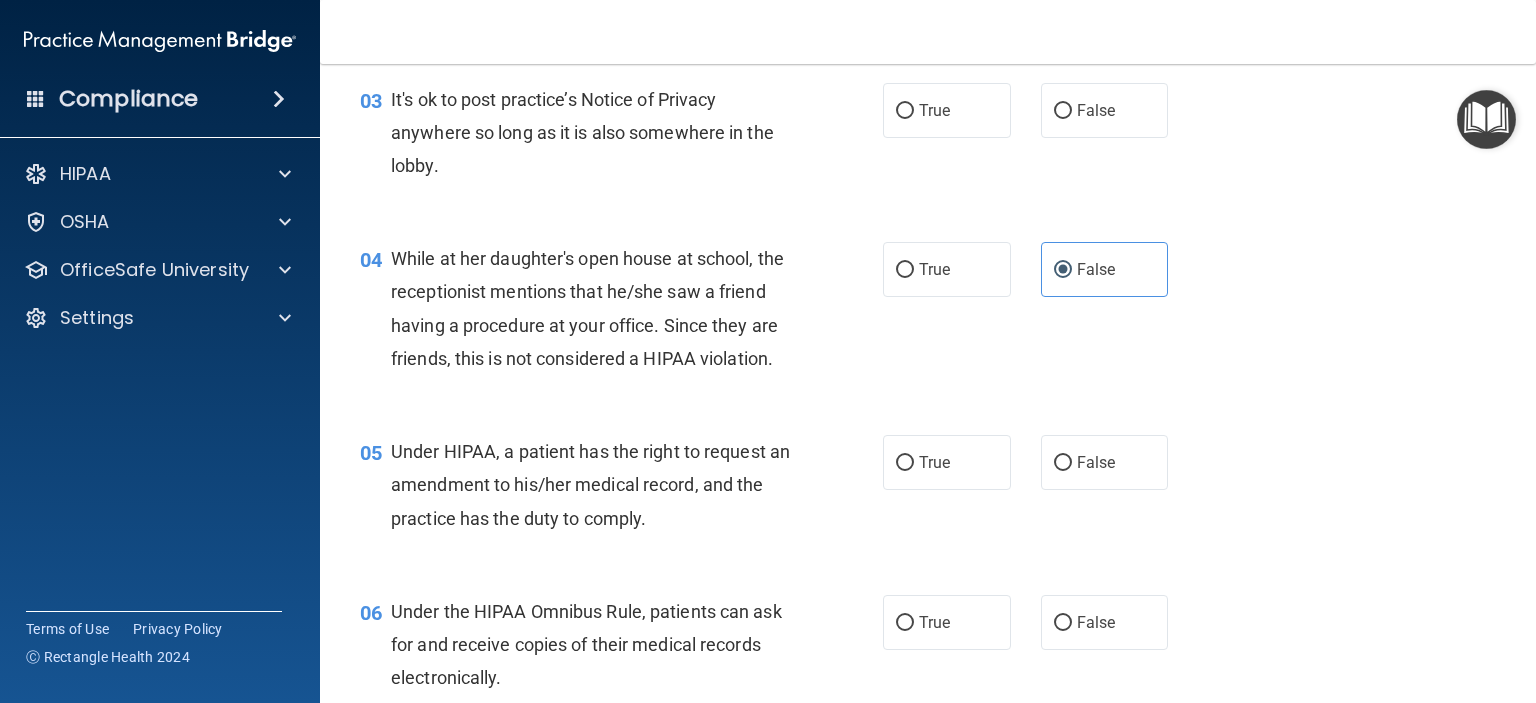 scroll, scrollTop: 566, scrollLeft: 0, axis: vertical 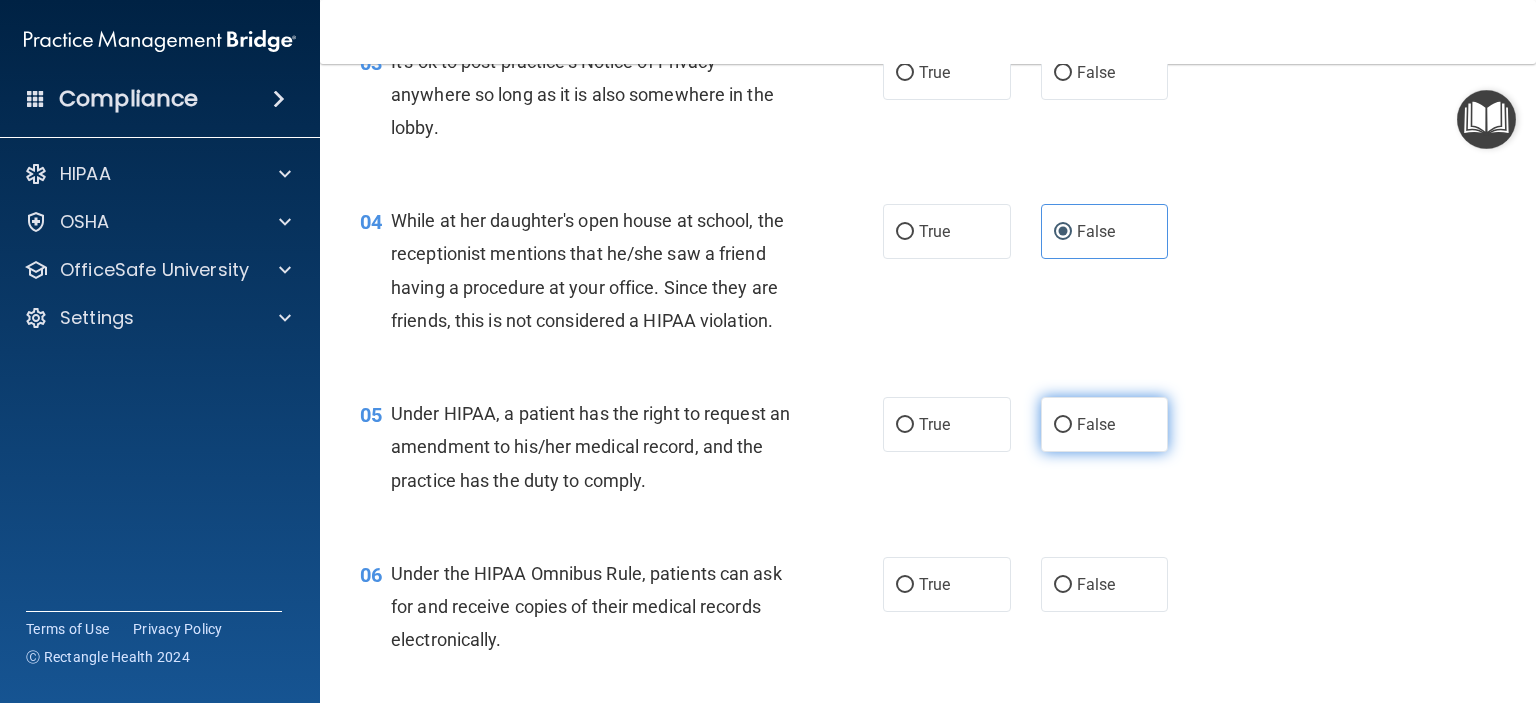 click on "False" at bounding box center (1105, 424) 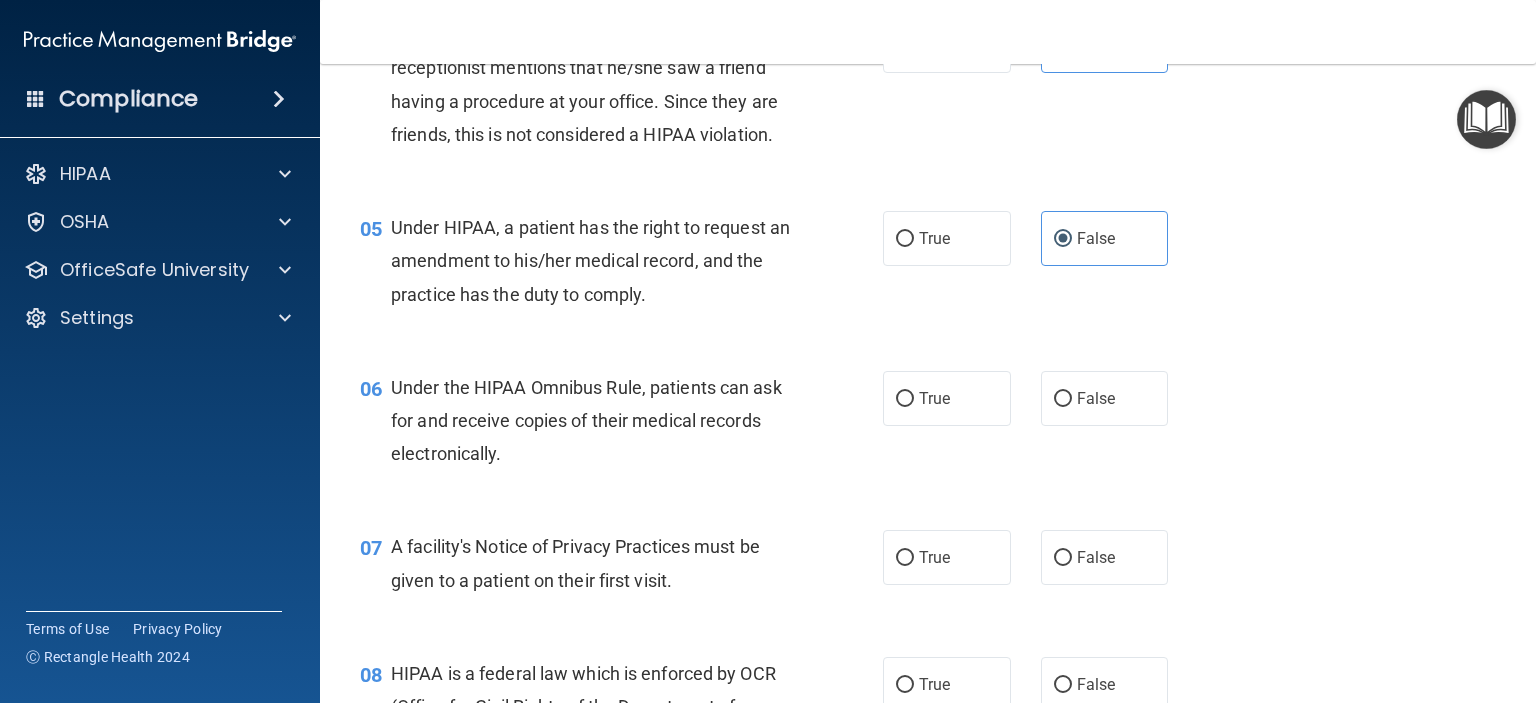 scroll, scrollTop: 770, scrollLeft: 0, axis: vertical 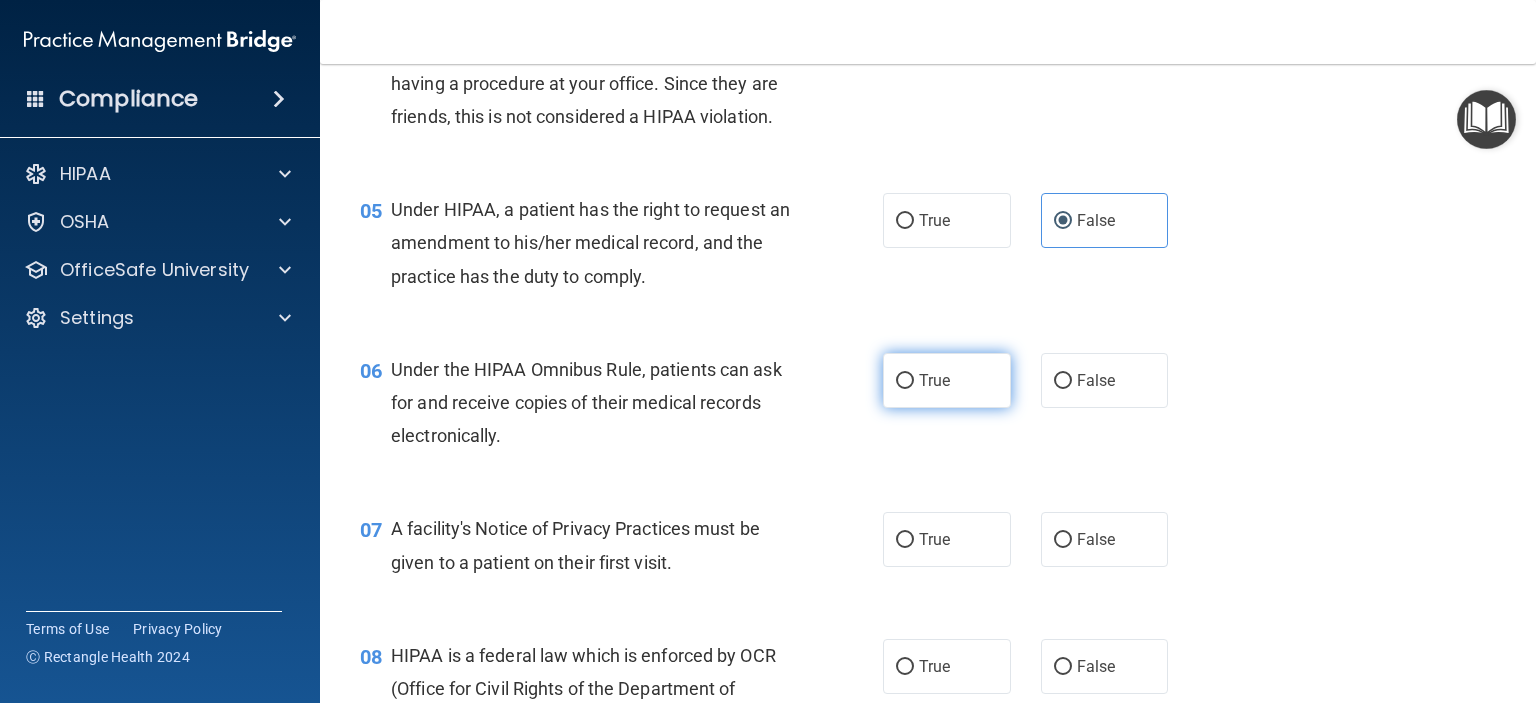 click on "True" at bounding box center (947, 380) 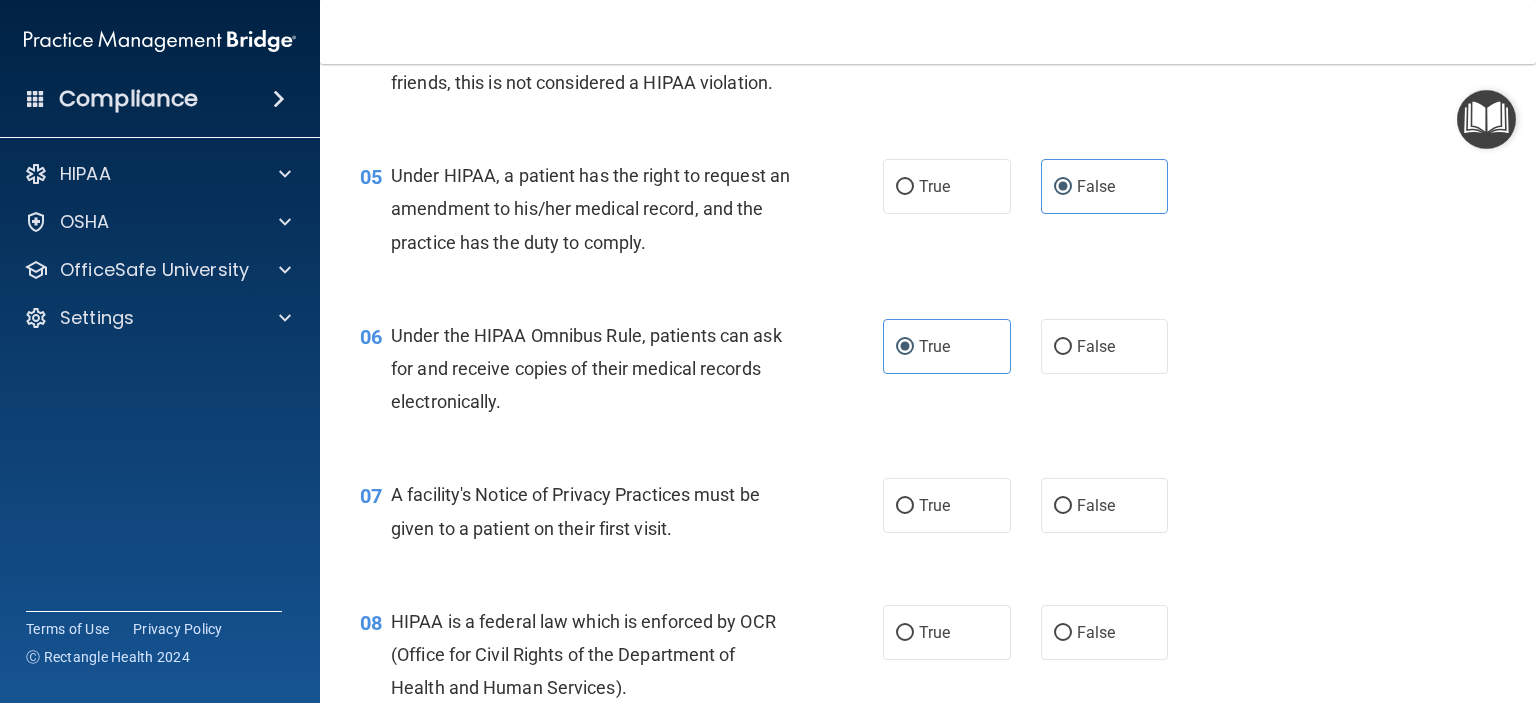 scroll, scrollTop: 806, scrollLeft: 0, axis: vertical 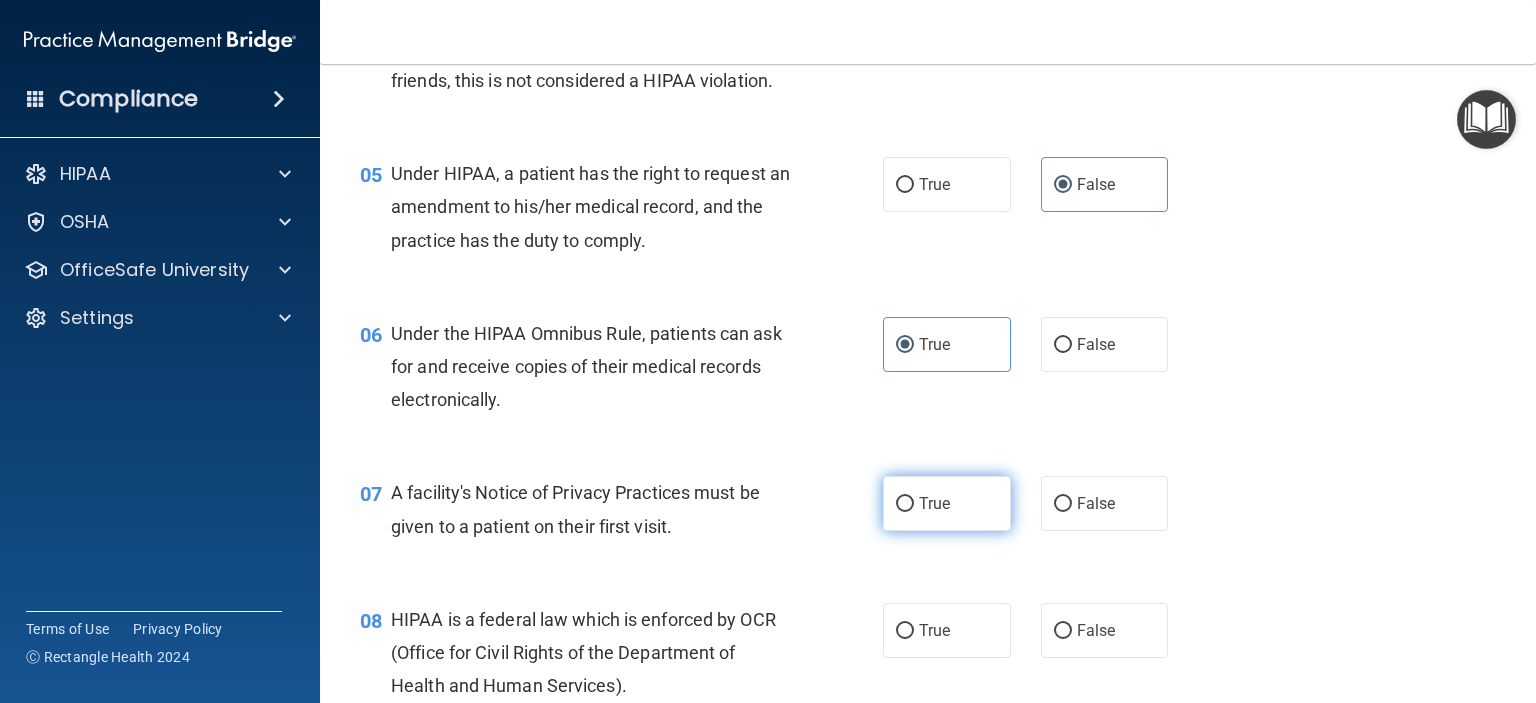 click on "True" at bounding box center [934, 503] 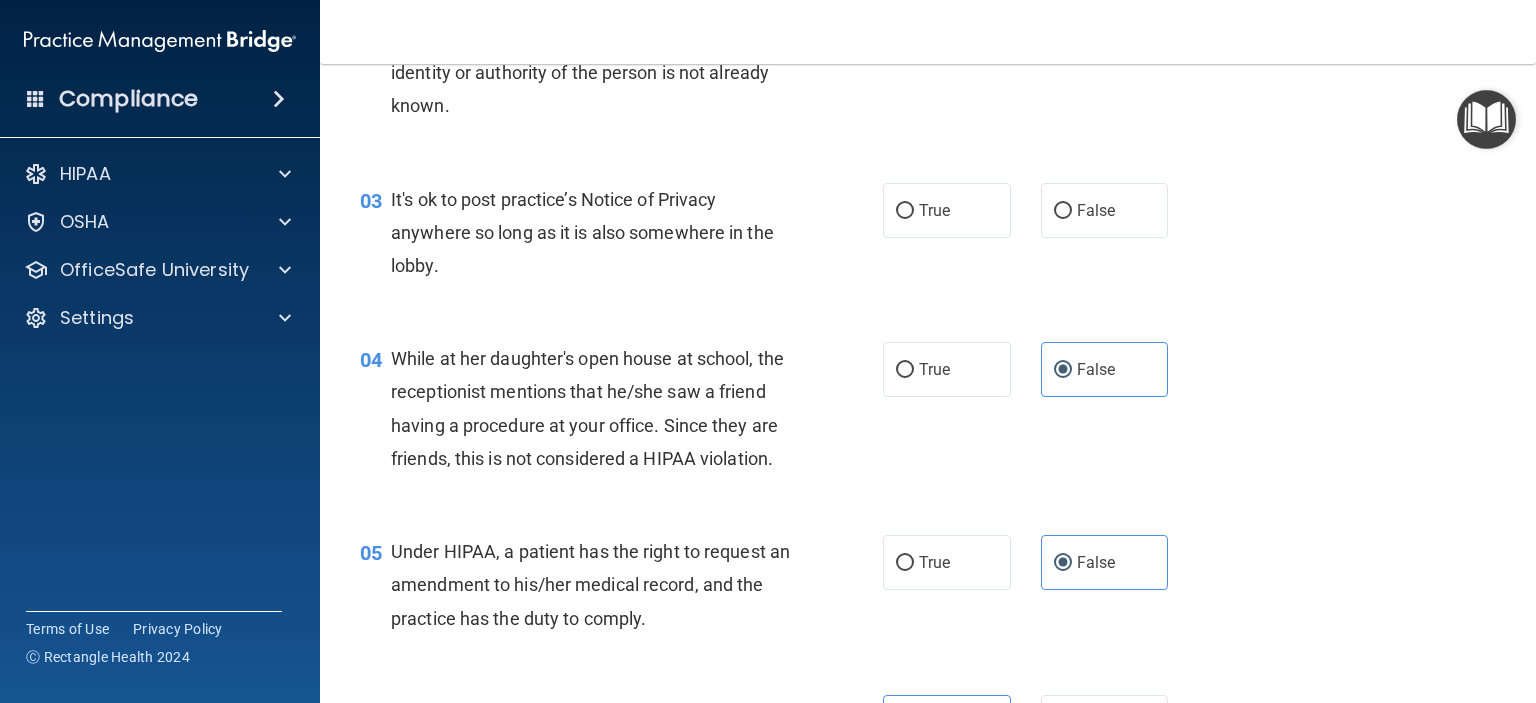scroll, scrollTop: 430, scrollLeft: 0, axis: vertical 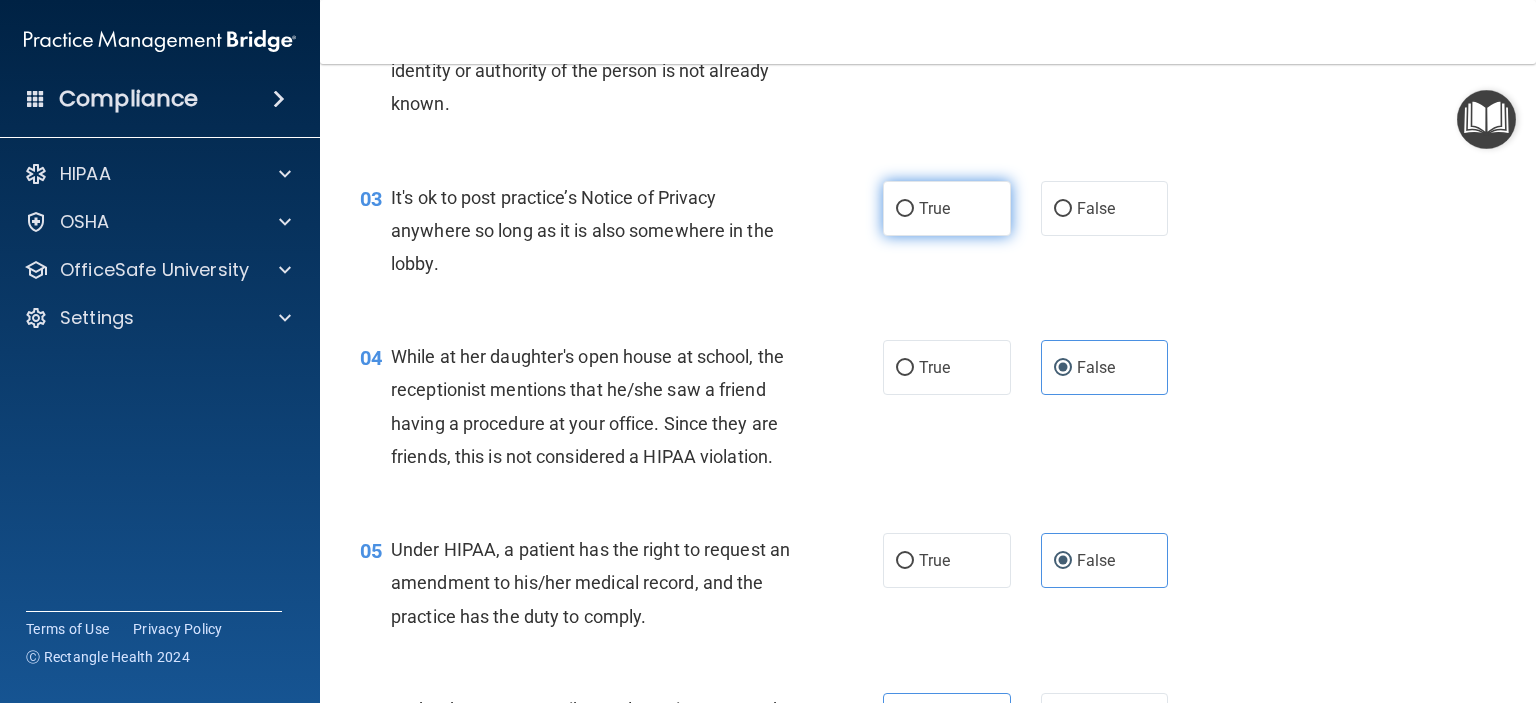 click on "True" at bounding box center [947, 208] 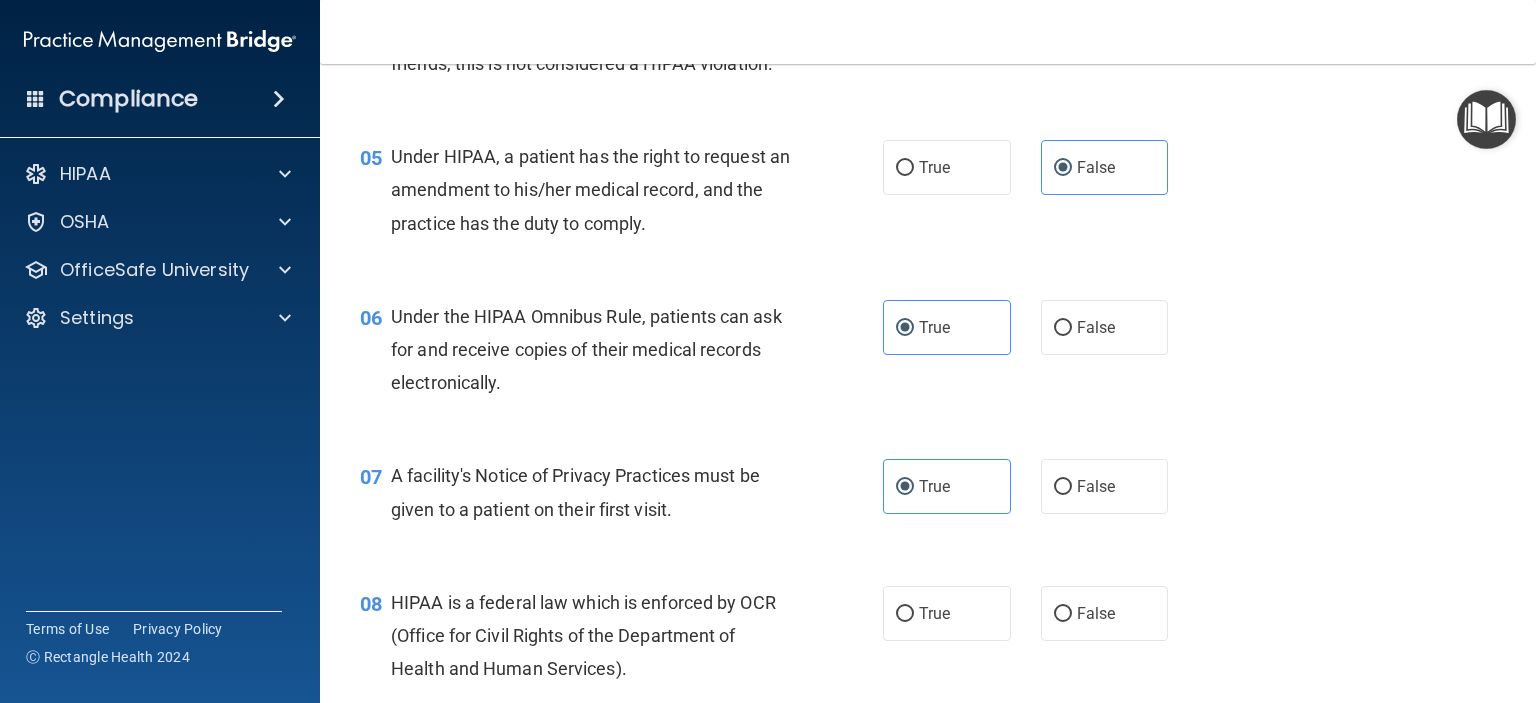 scroll, scrollTop: 992, scrollLeft: 0, axis: vertical 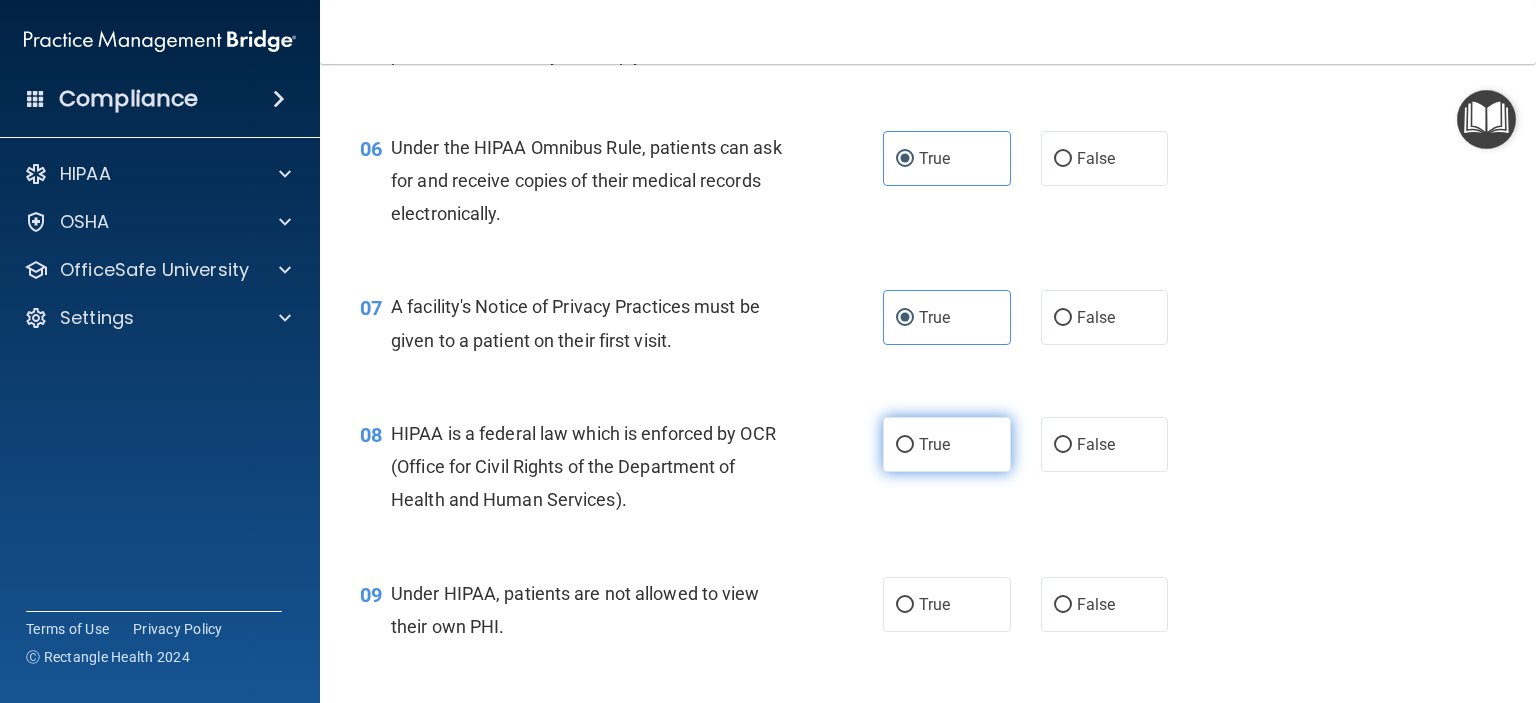 click on "True" at bounding box center [934, 444] 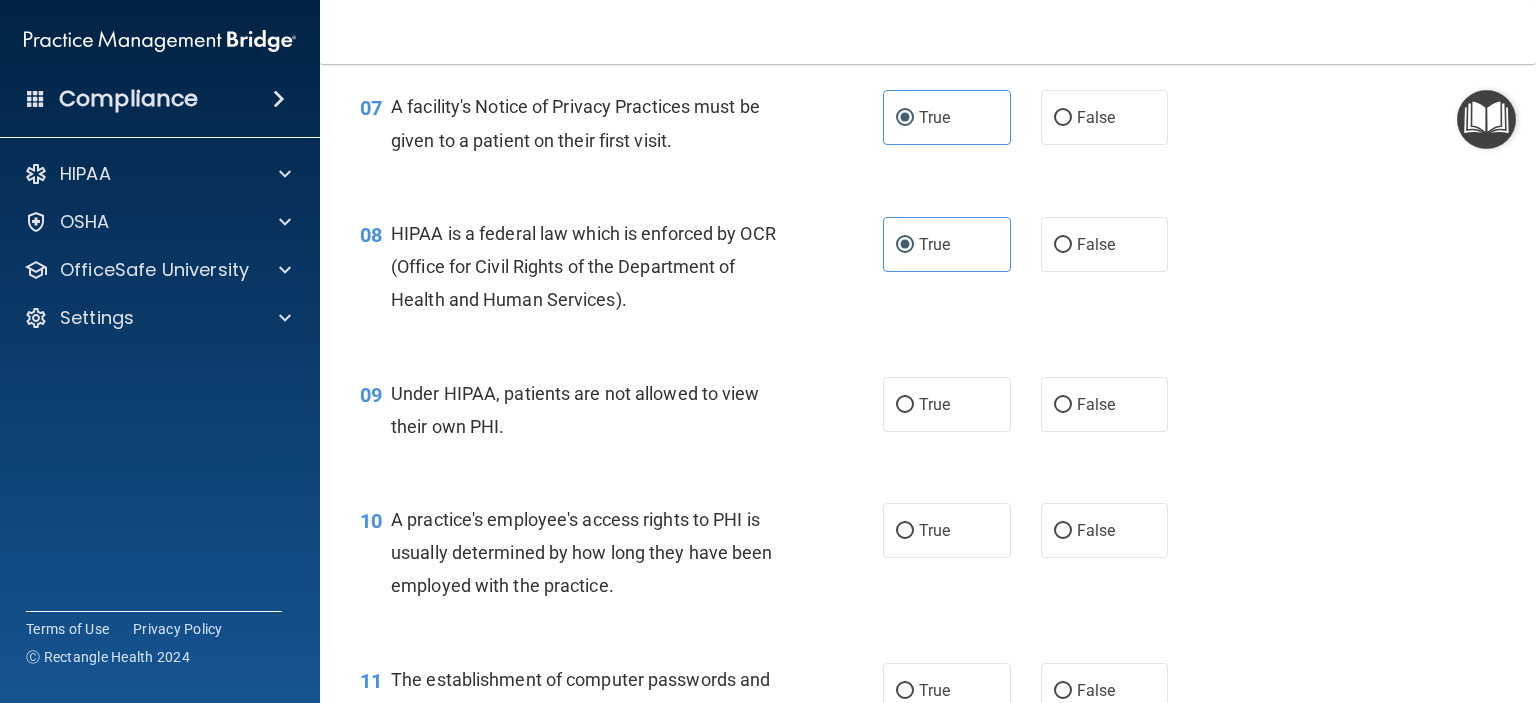 scroll, scrollTop: 1206, scrollLeft: 0, axis: vertical 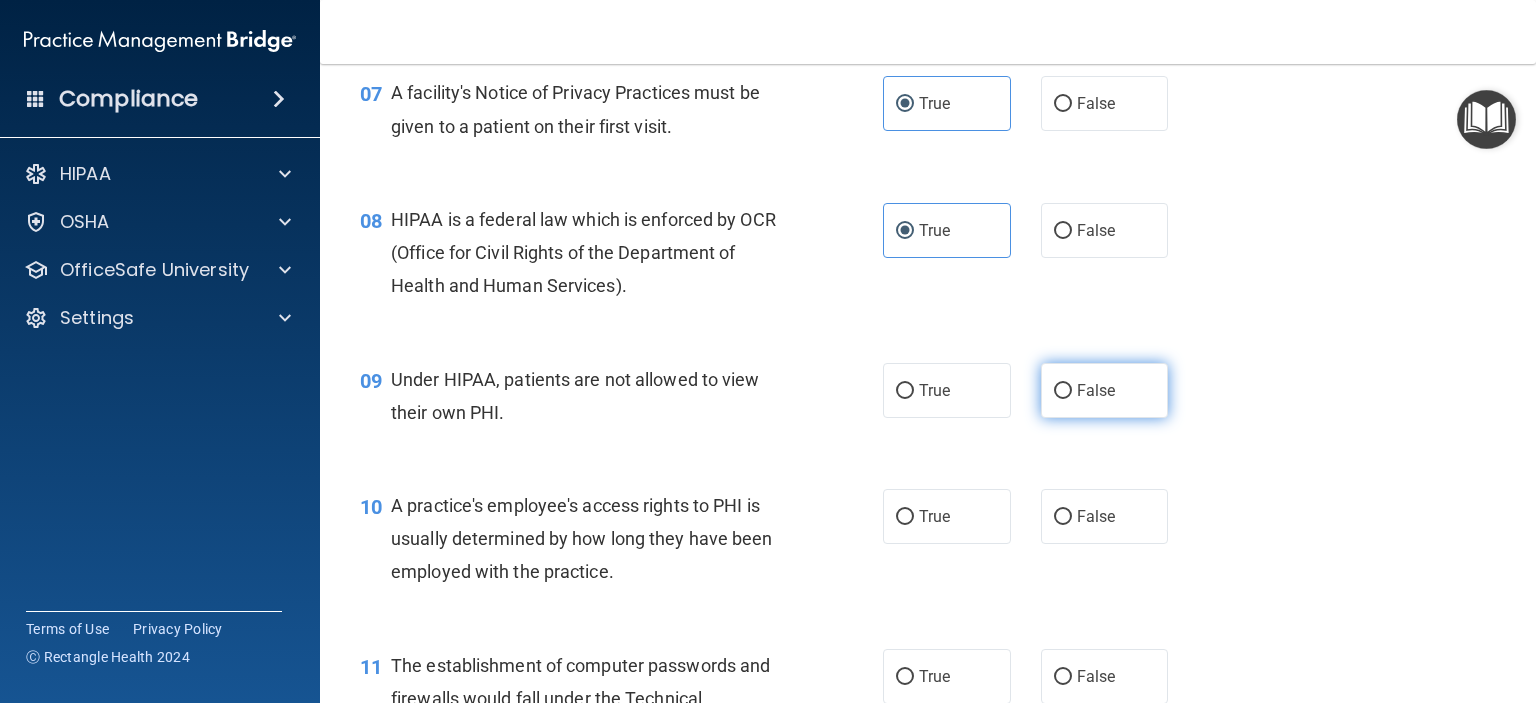 click on "False" at bounding box center [1063, 391] 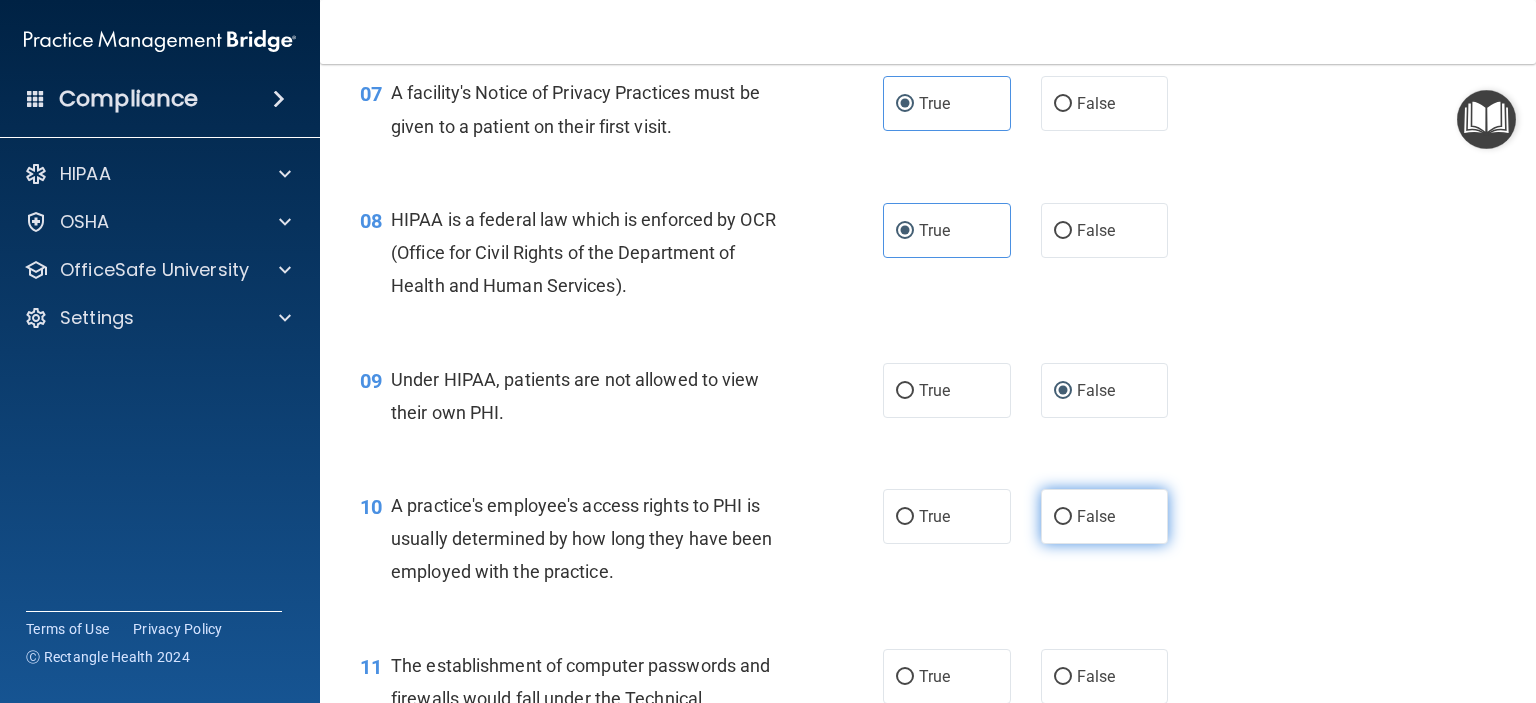 click on "False" at bounding box center (1063, 517) 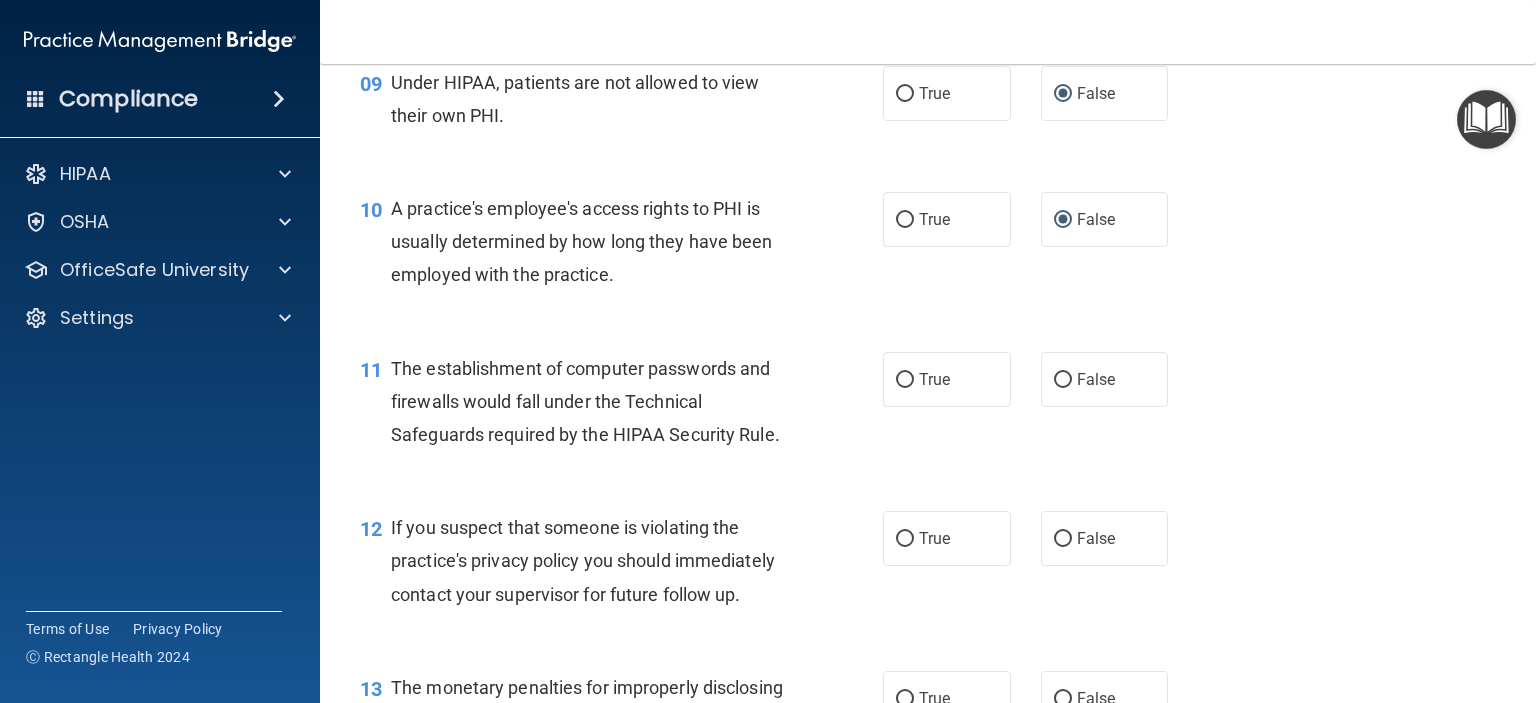 scroll, scrollTop: 1504, scrollLeft: 0, axis: vertical 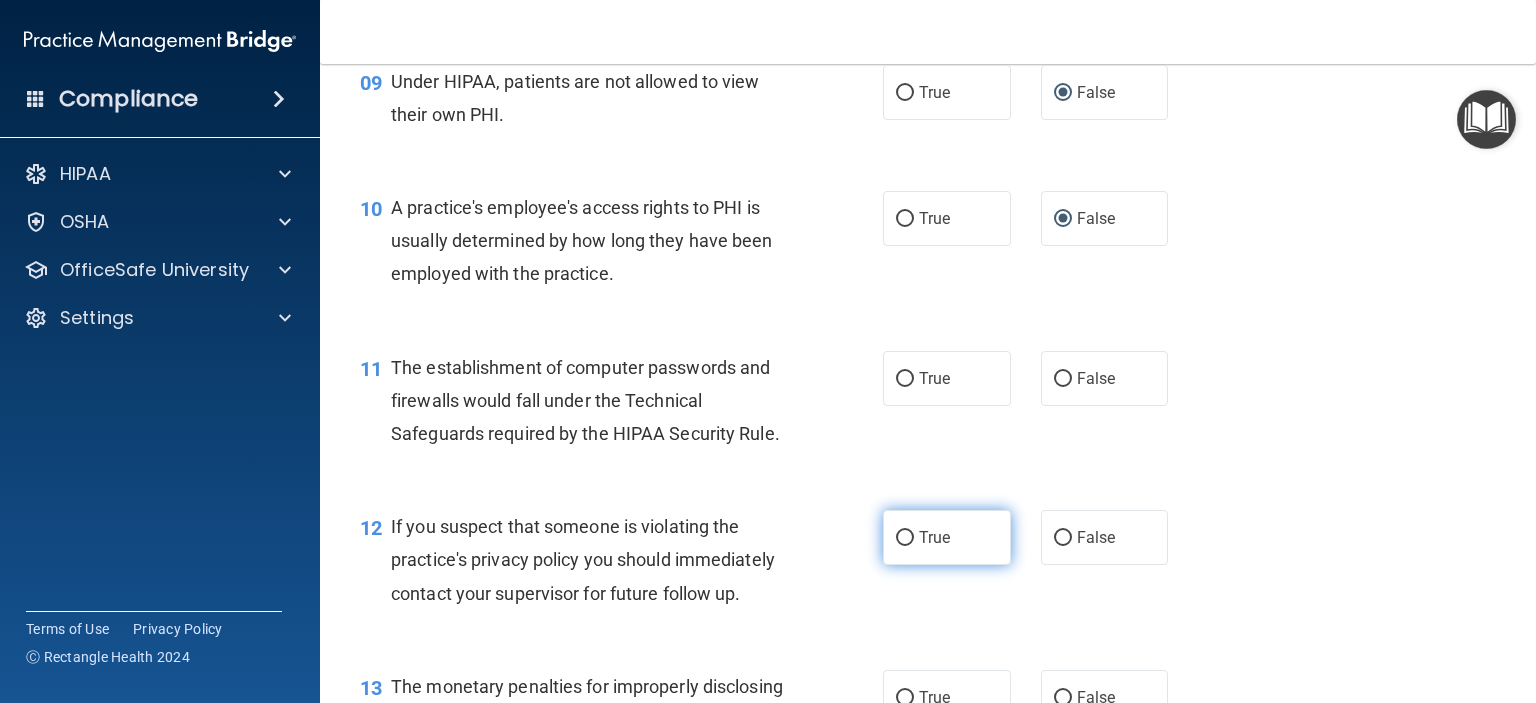 click on "True" at bounding box center (934, 537) 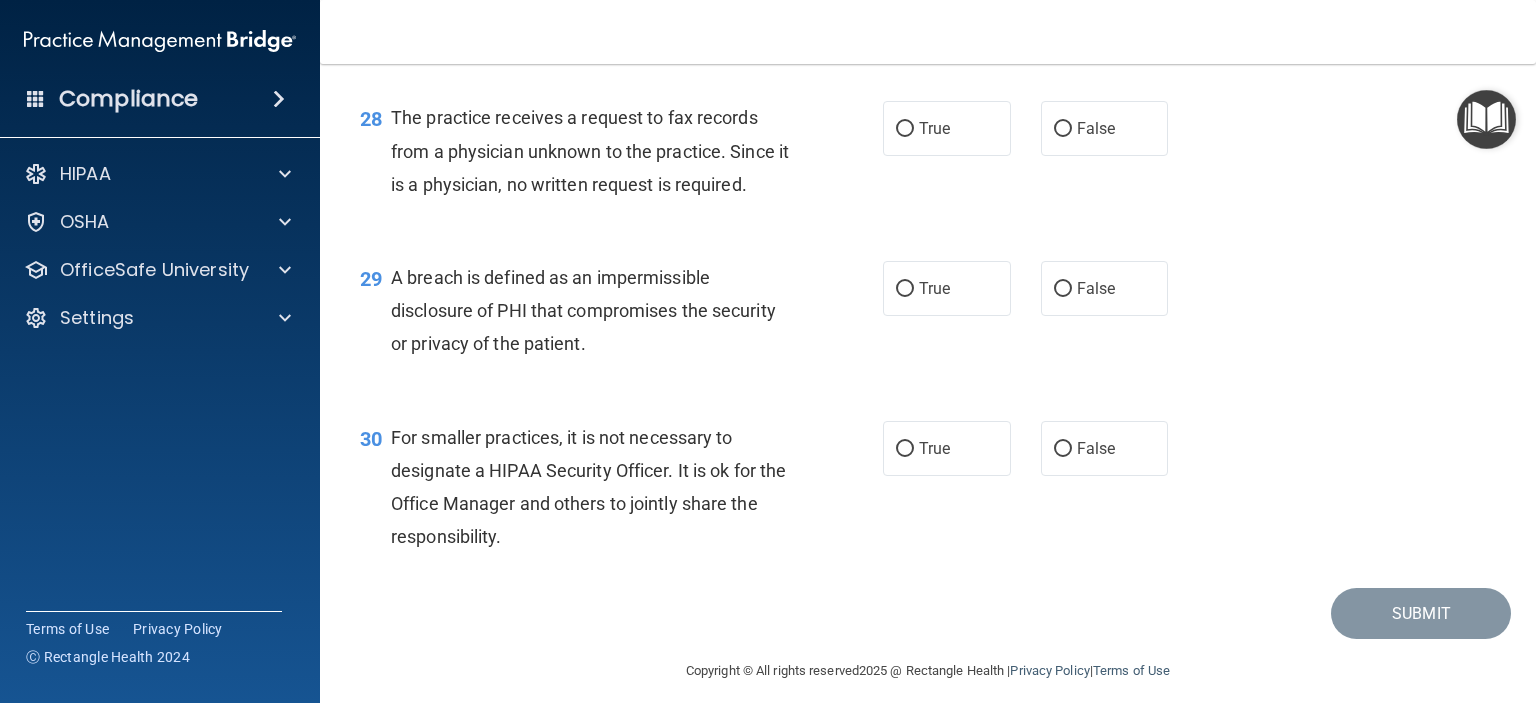 scroll, scrollTop: 4816, scrollLeft: 0, axis: vertical 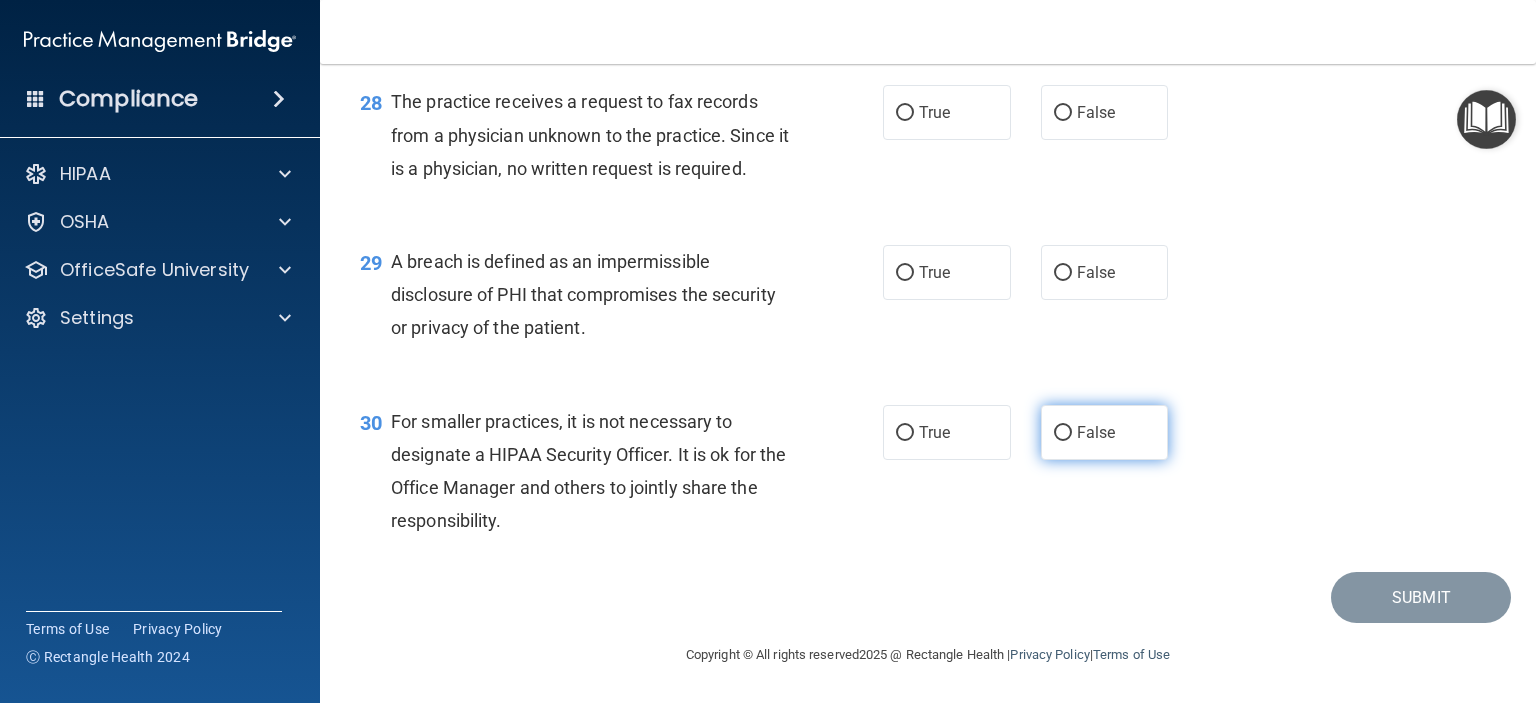 click on "False" at bounding box center [1105, 432] 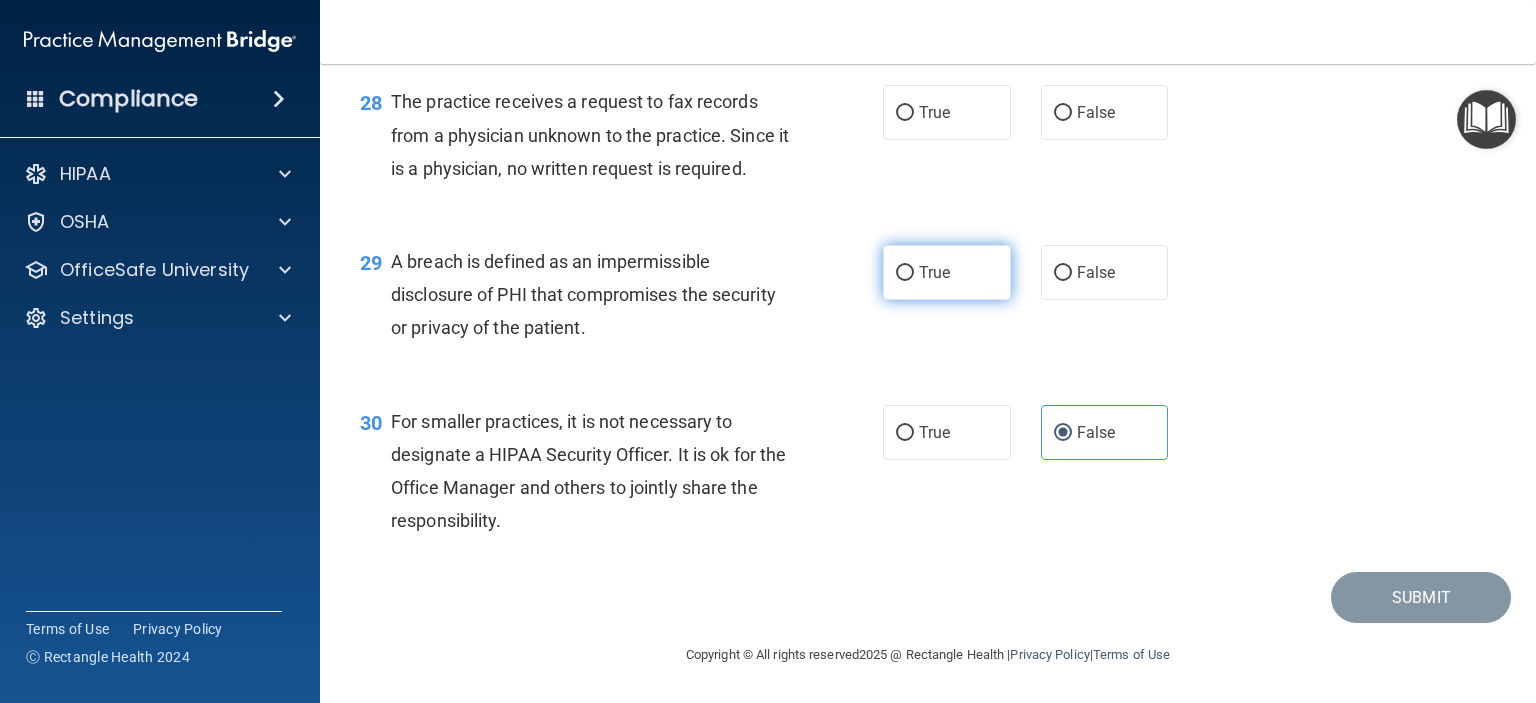 click on "True" at bounding box center [947, 272] 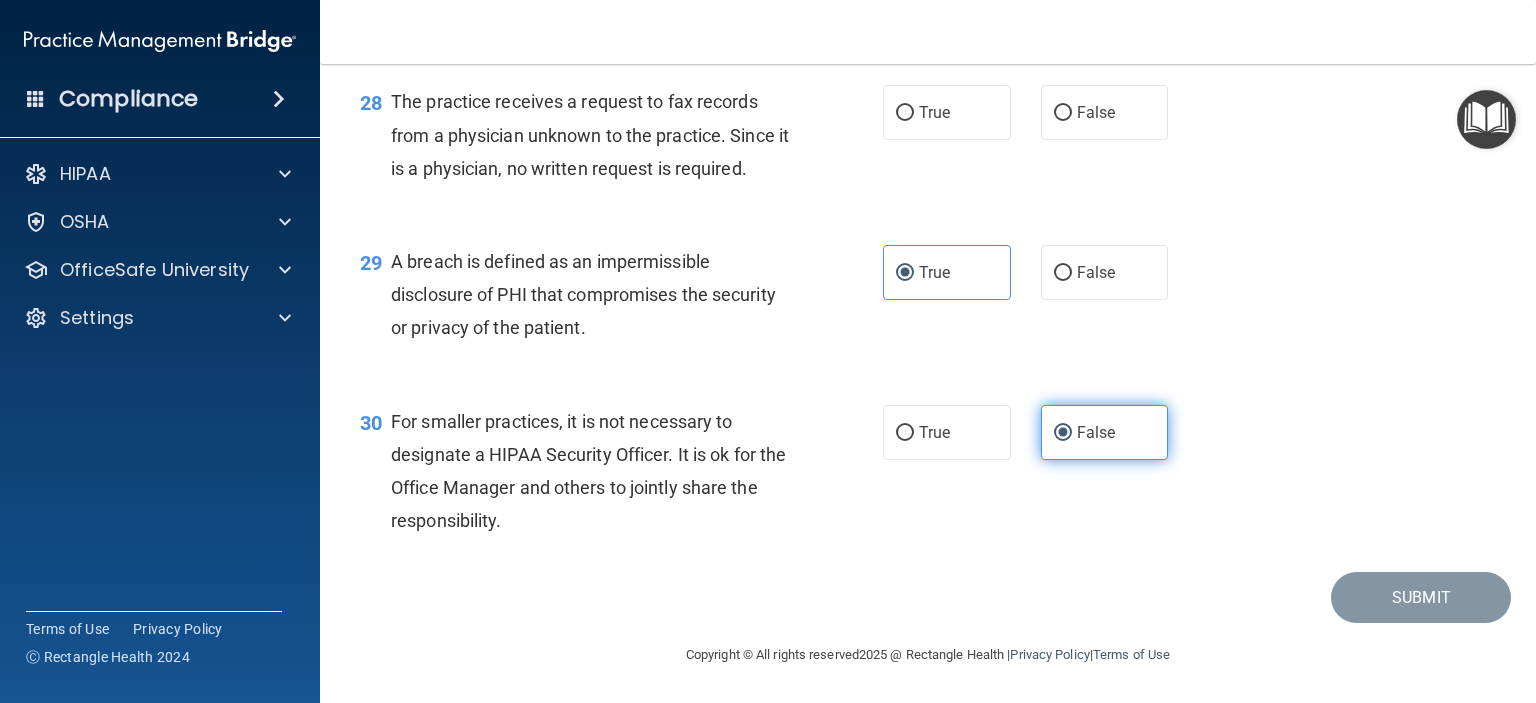 scroll, scrollTop: 4712, scrollLeft: 0, axis: vertical 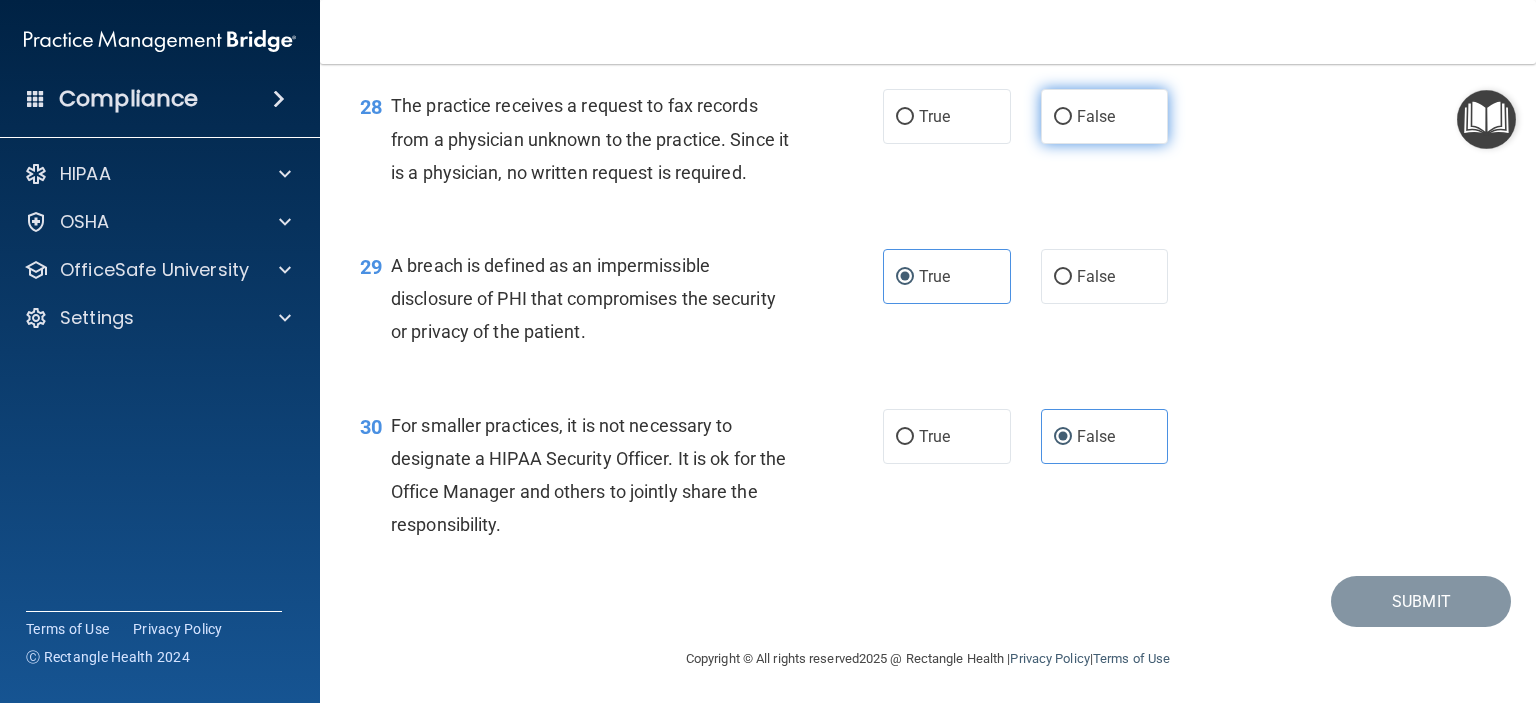click on "False" at bounding box center (1105, 116) 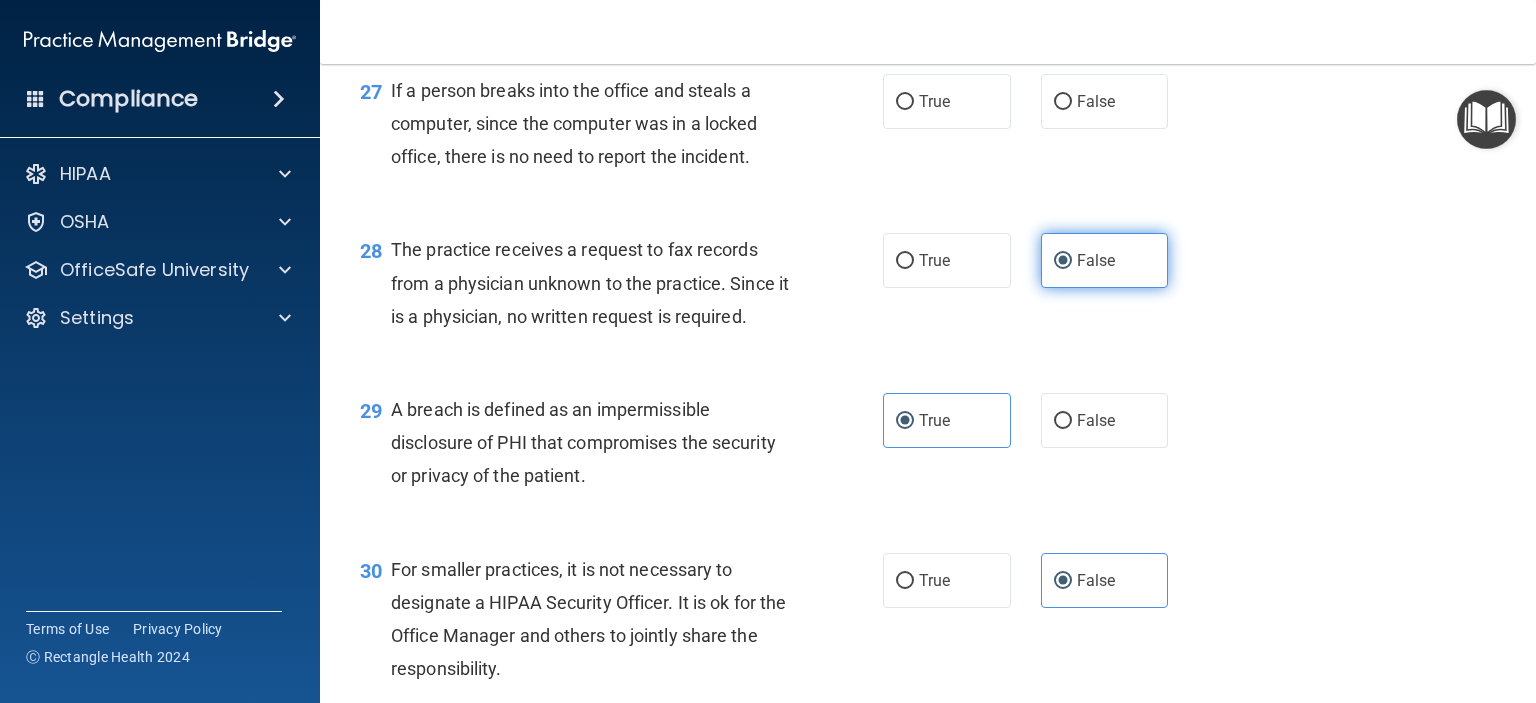scroll, scrollTop: 4567, scrollLeft: 0, axis: vertical 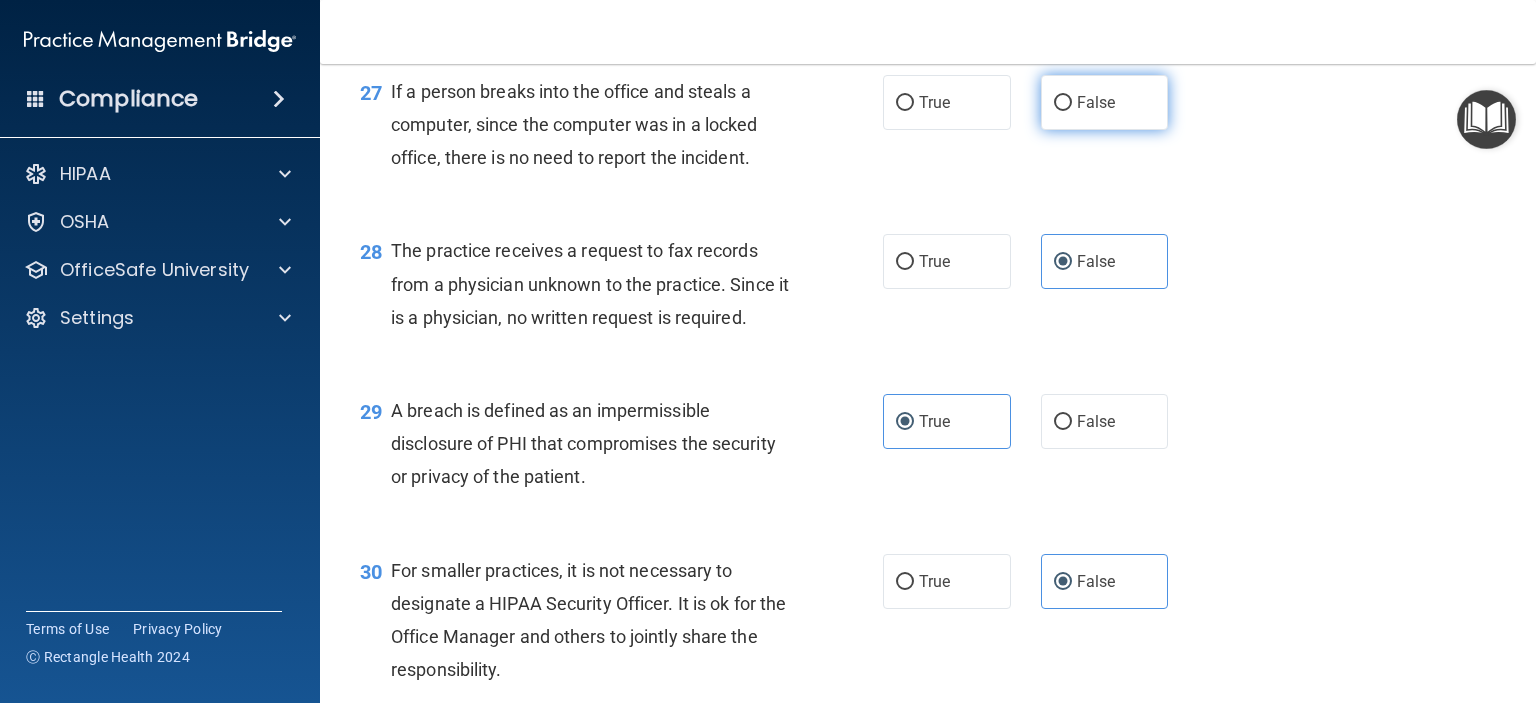 click on "False" at bounding box center (1096, 102) 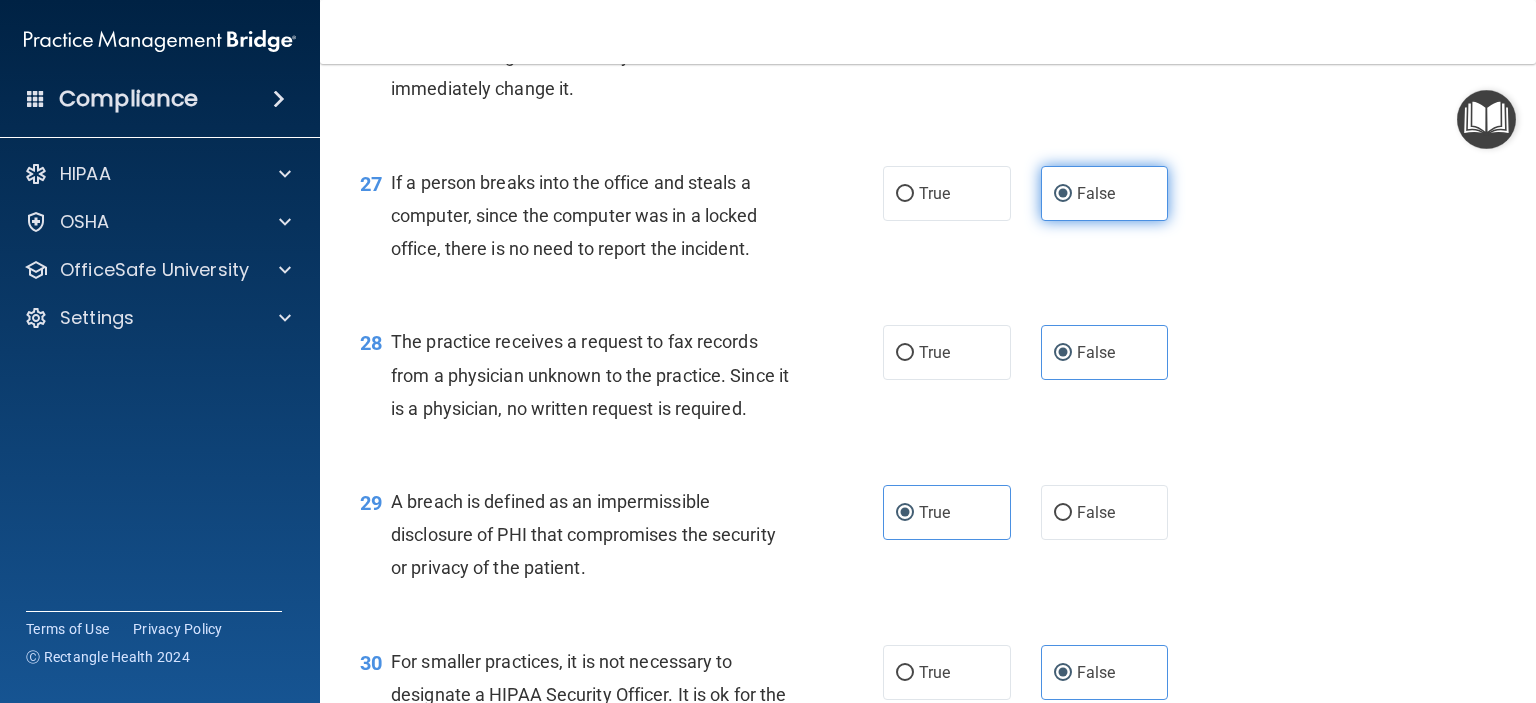 scroll, scrollTop: 4447, scrollLeft: 0, axis: vertical 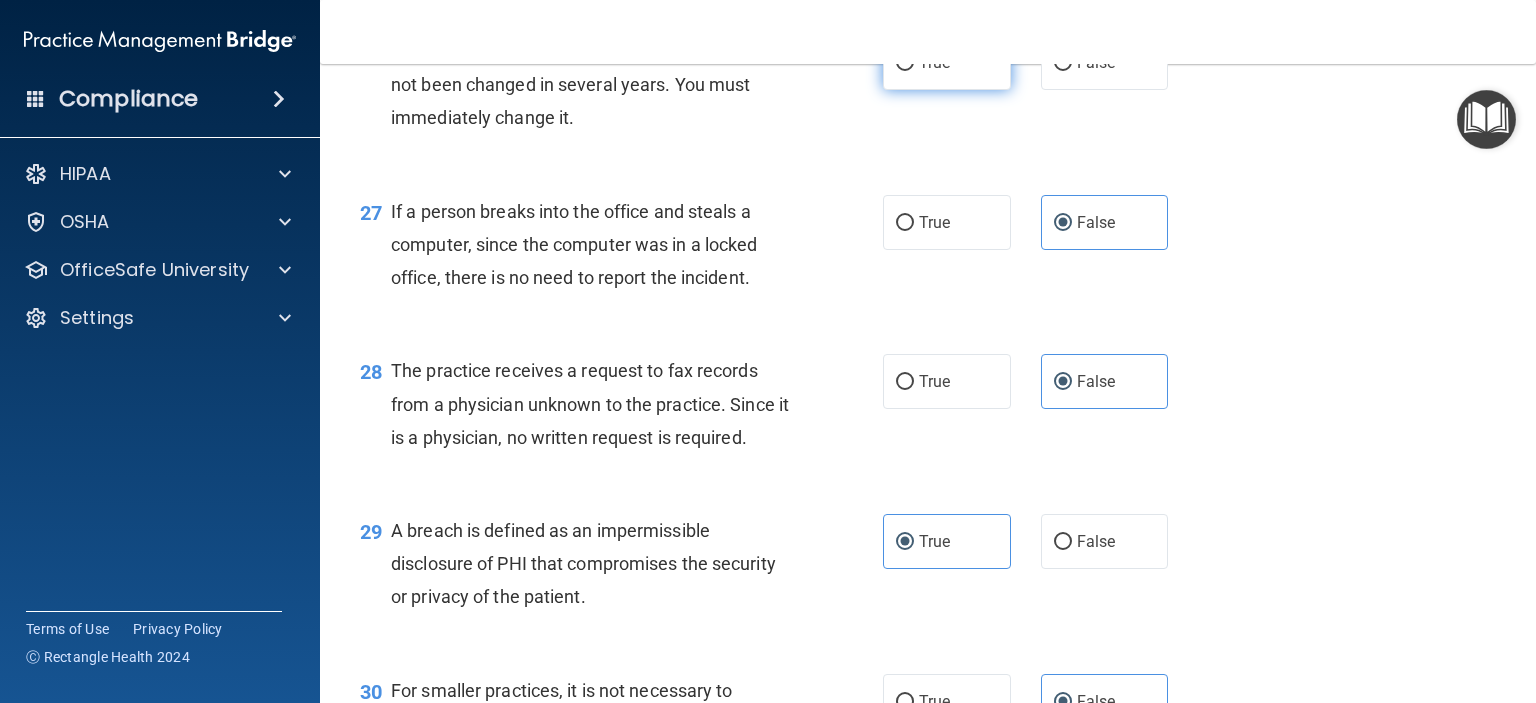 click on "True" at bounding box center (947, 62) 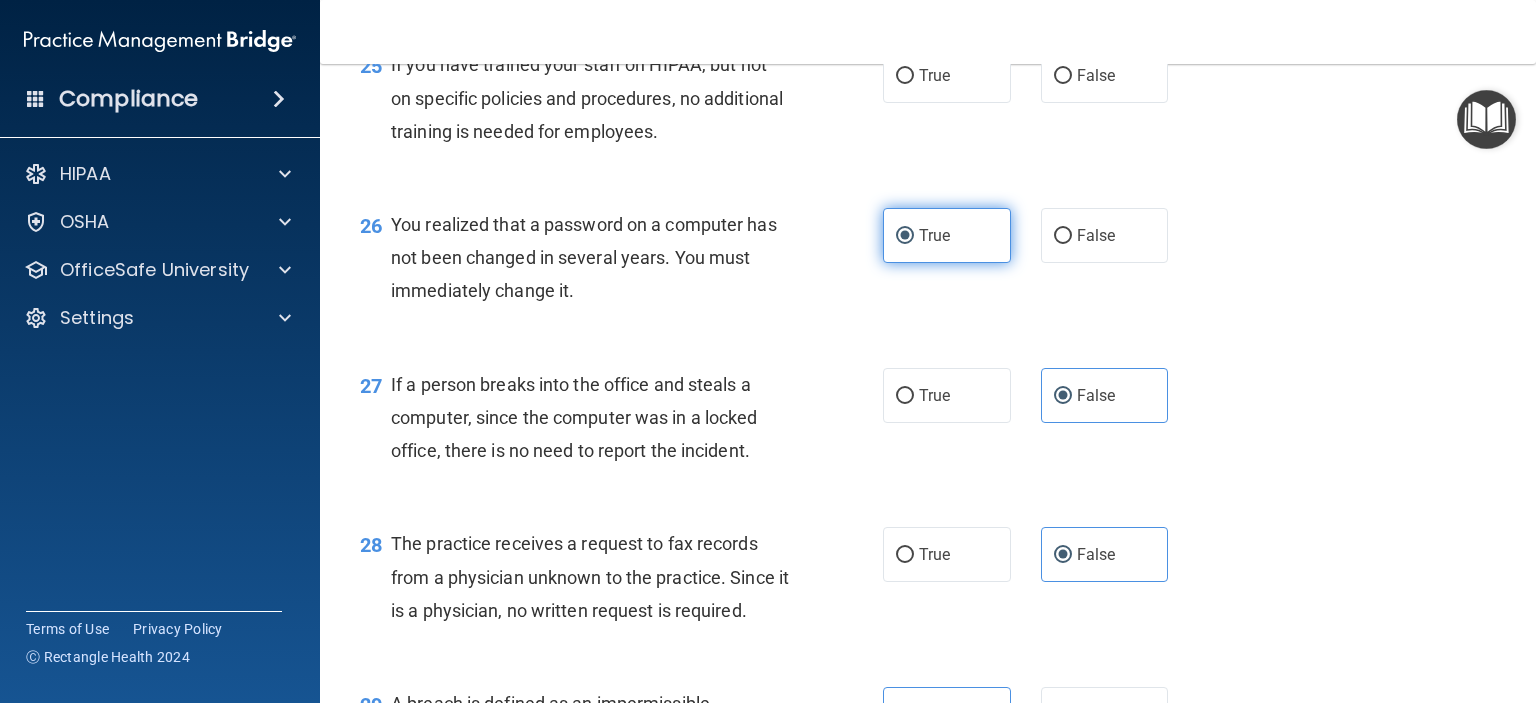 scroll, scrollTop: 4255, scrollLeft: 0, axis: vertical 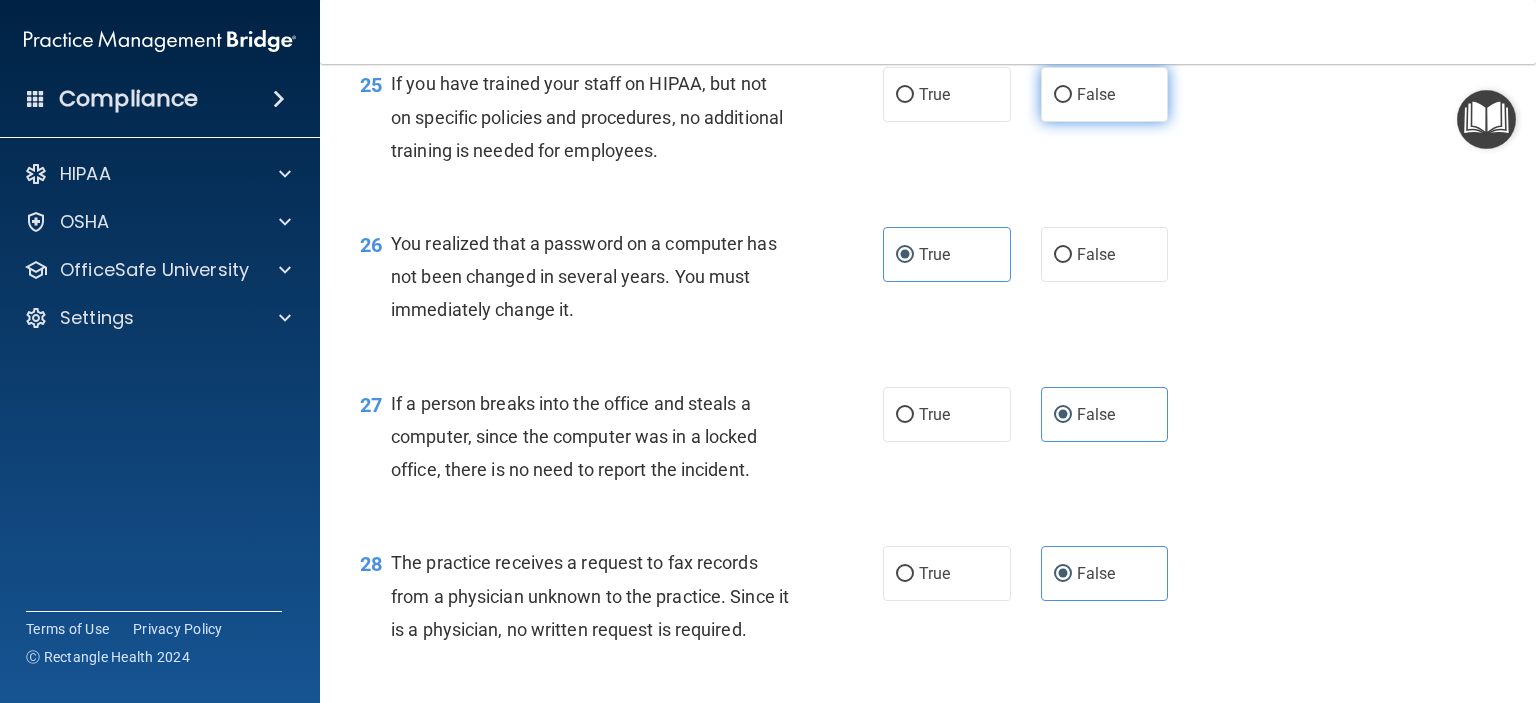 click on "False" at bounding box center [1096, 94] 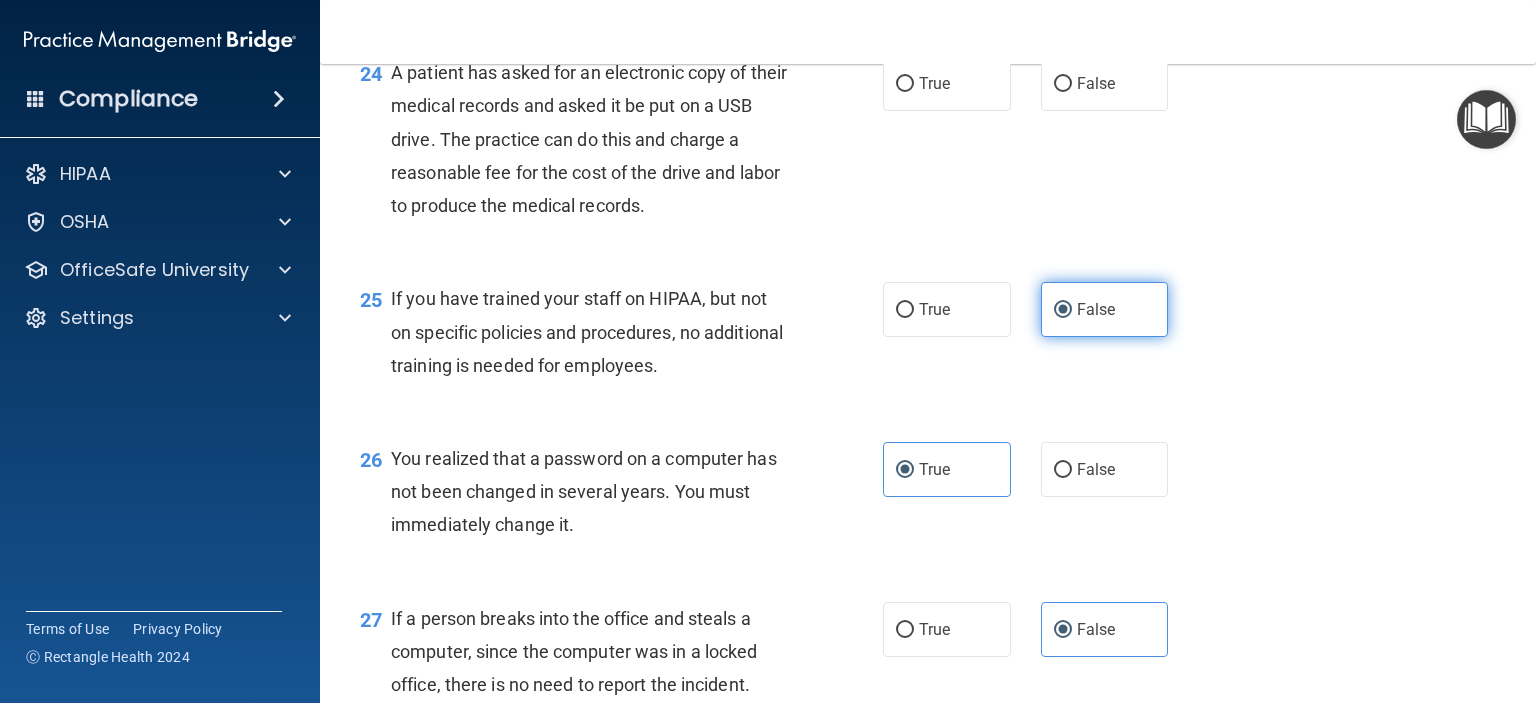 scroll, scrollTop: 4039, scrollLeft: 0, axis: vertical 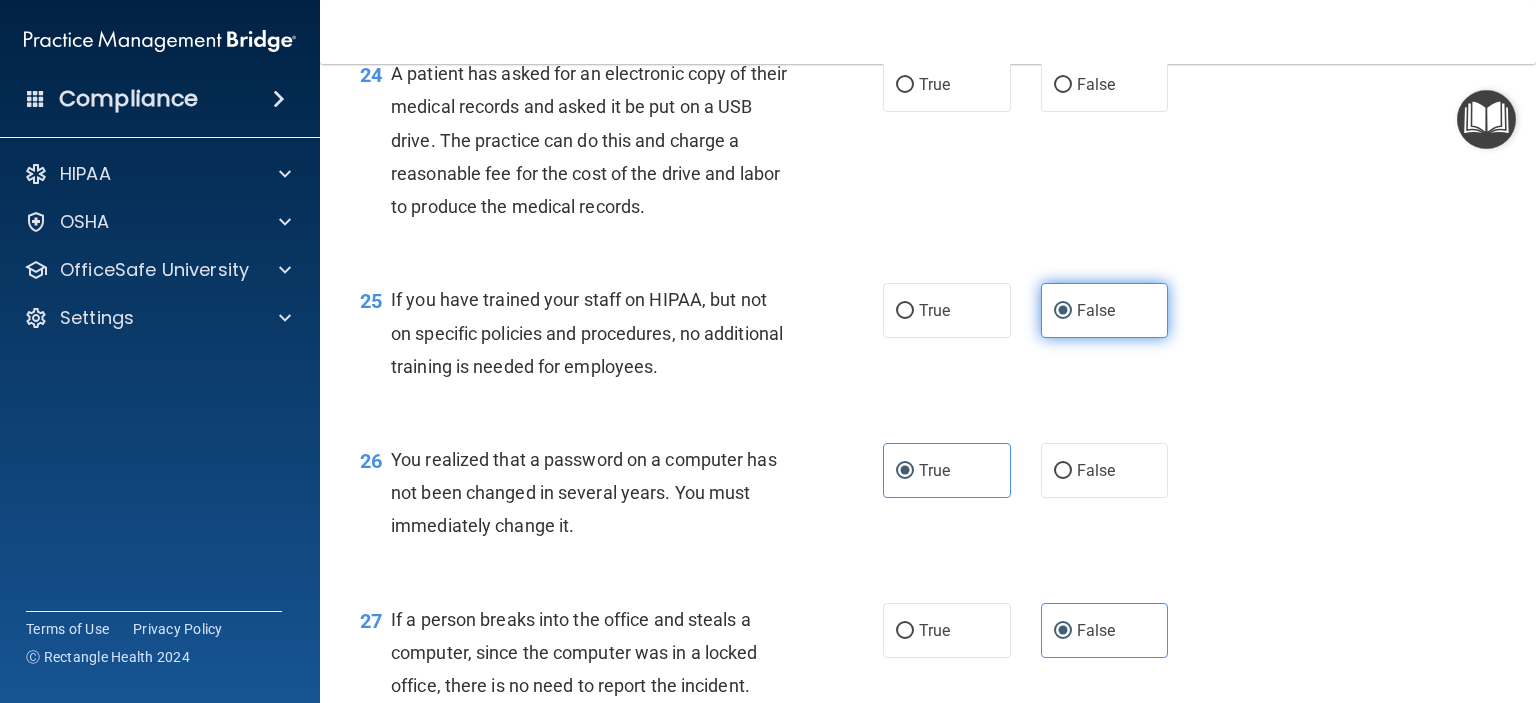 click on "False" at bounding box center (1105, 84) 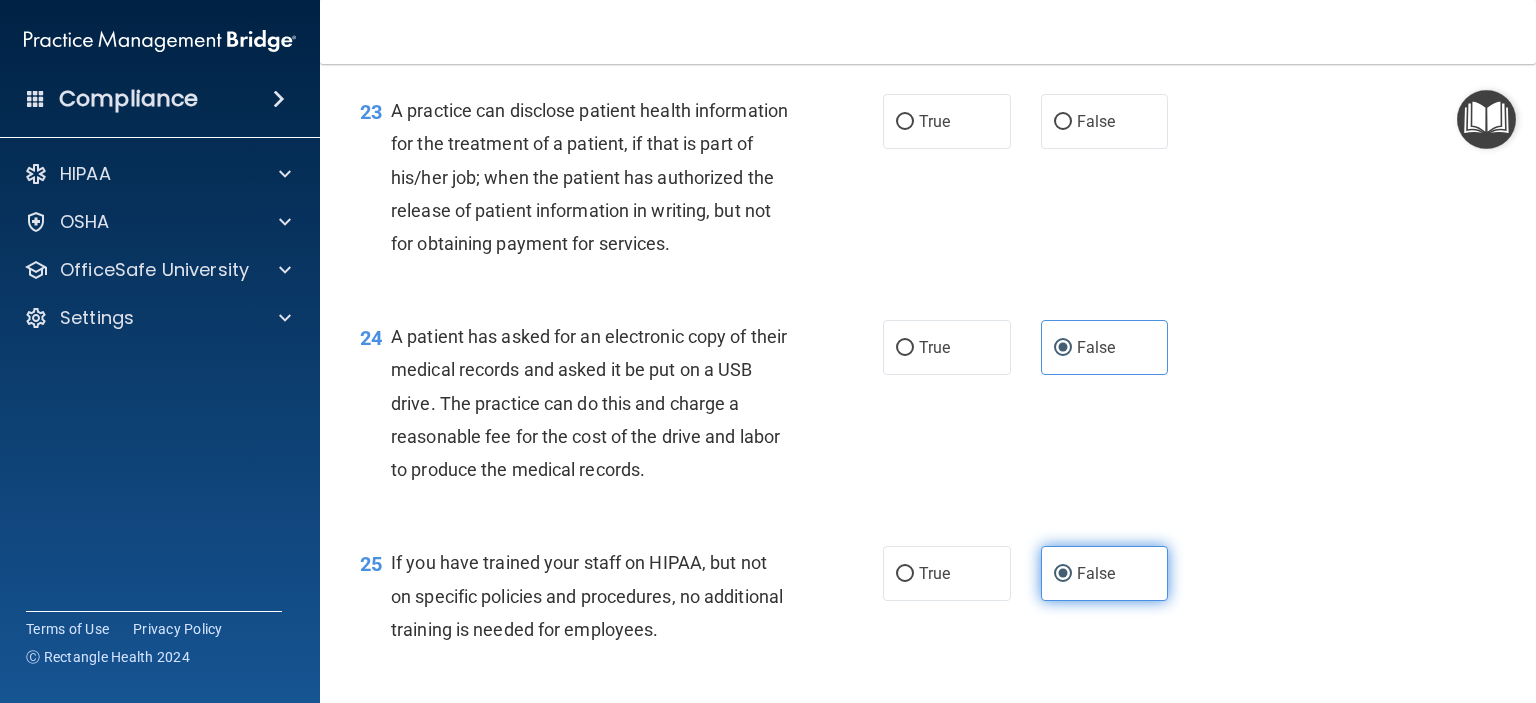 scroll, scrollTop: 3775, scrollLeft: 0, axis: vertical 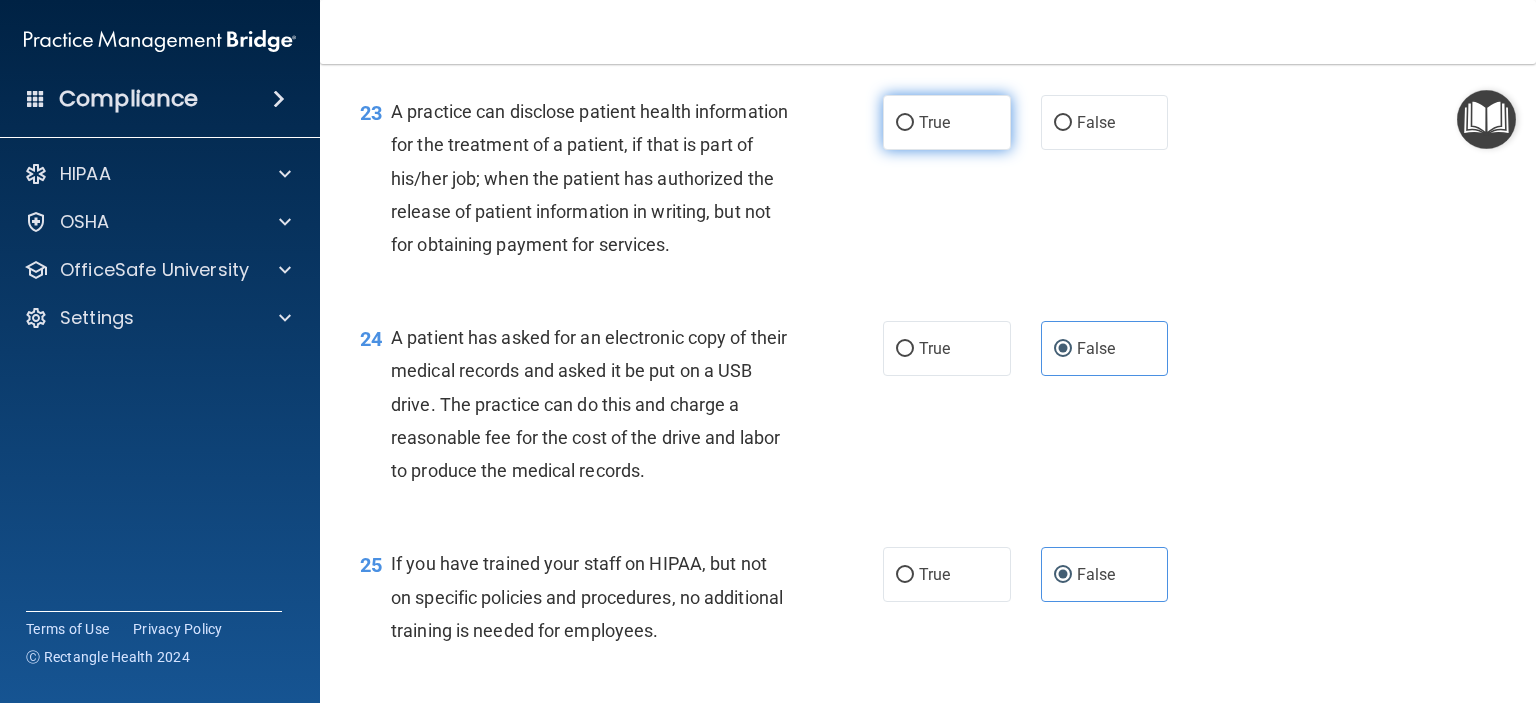 click on "True" at bounding box center (947, 122) 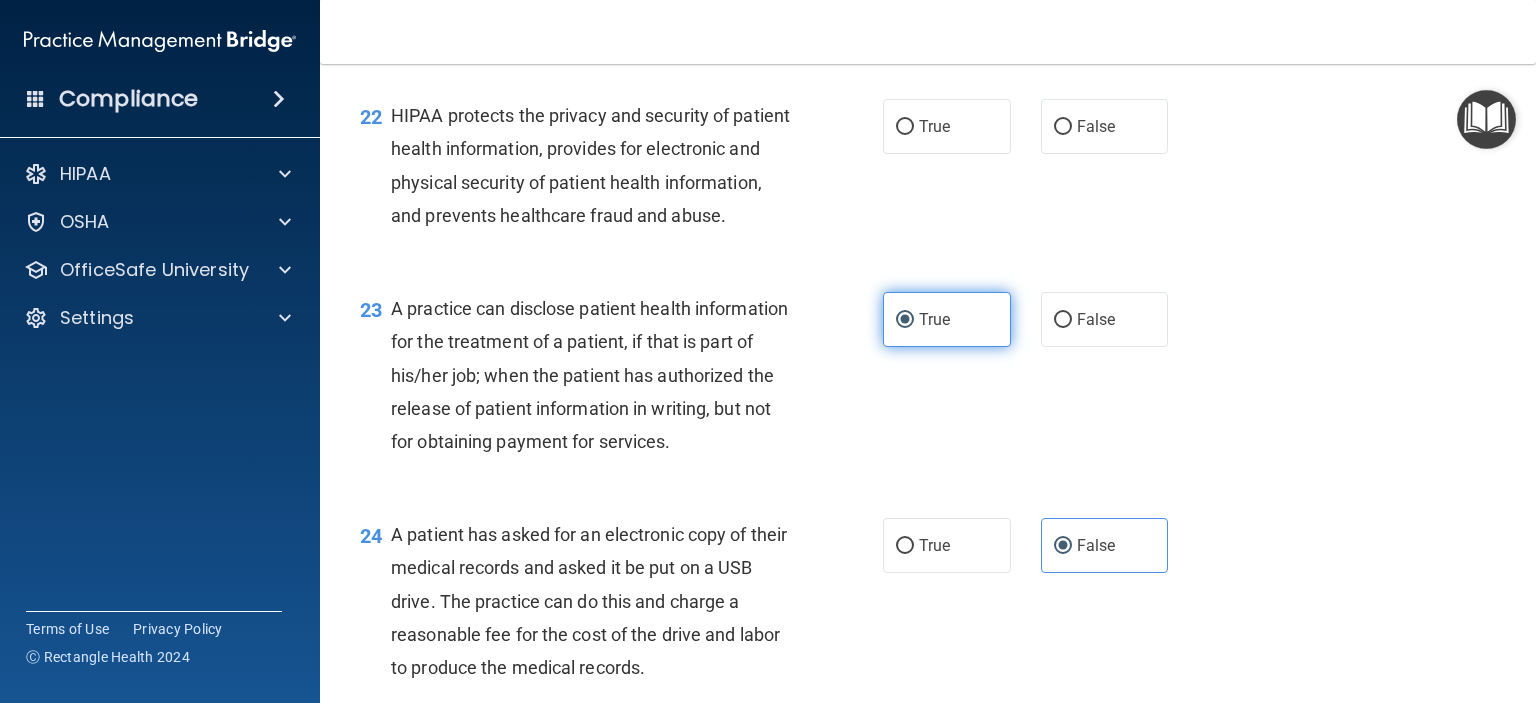 scroll, scrollTop: 3571, scrollLeft: 0, axis: vertical 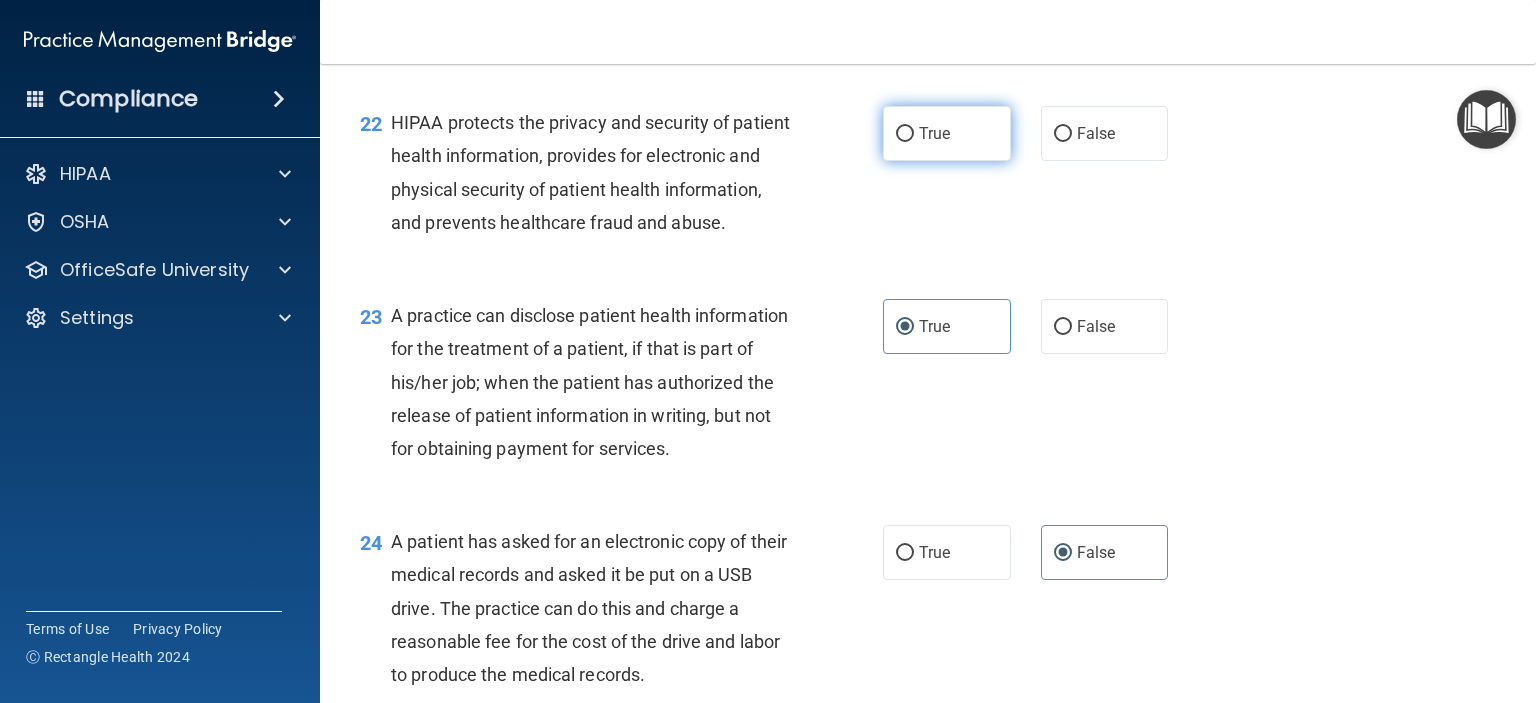 click on "True" at bounding box center (947, 133) 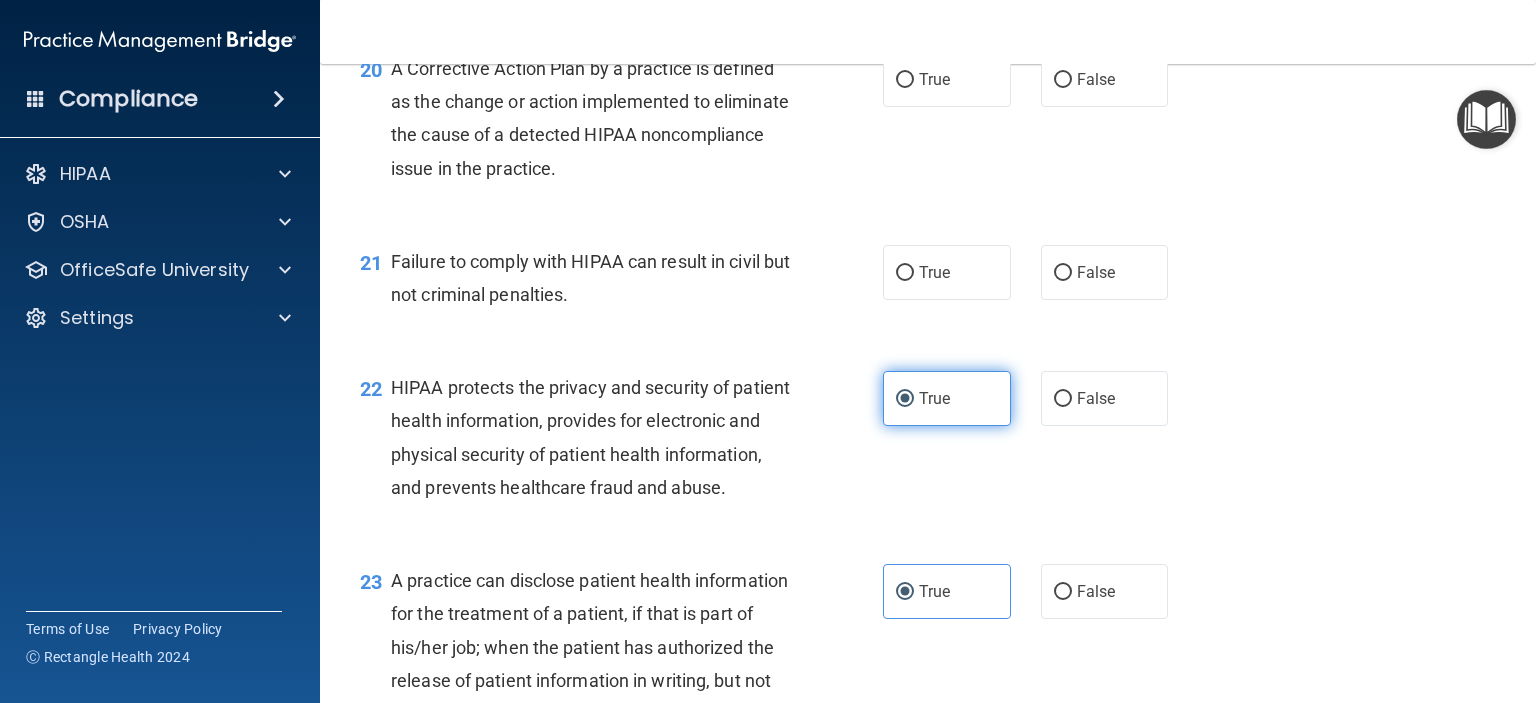 scroll, scrollTop: 3307, scrollLeft: 0, axis: vertical 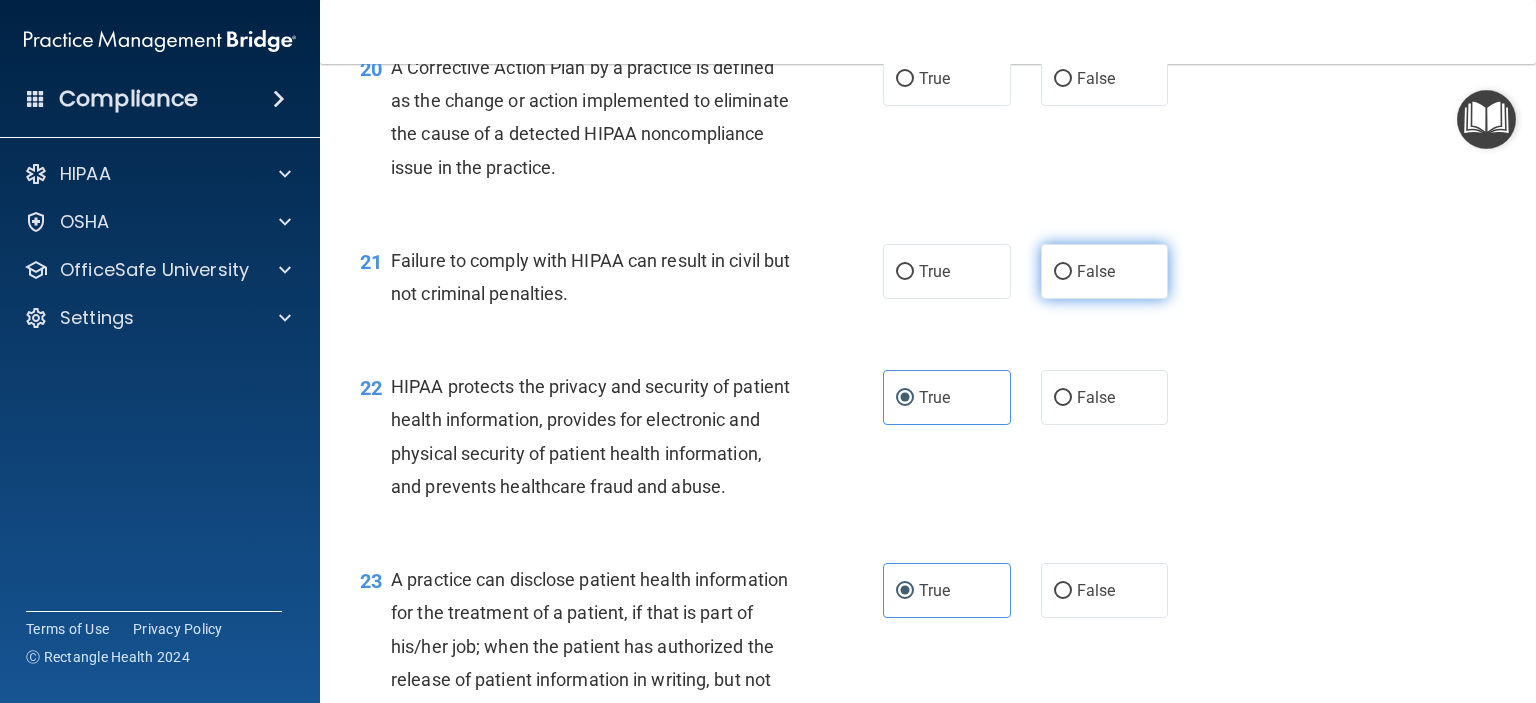 click on "False" at bounding box center [1105, 271] 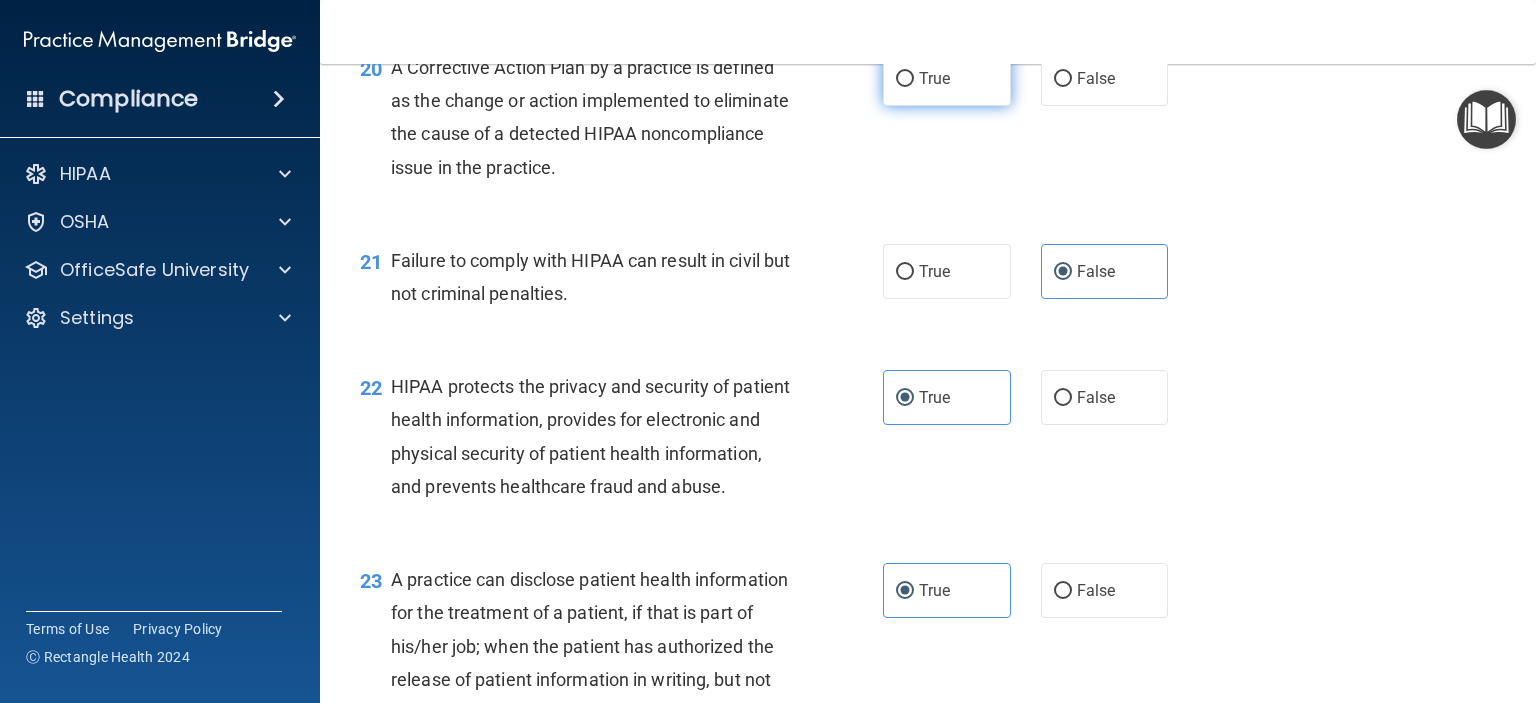 click on "True" at bounding box center (947, 78) 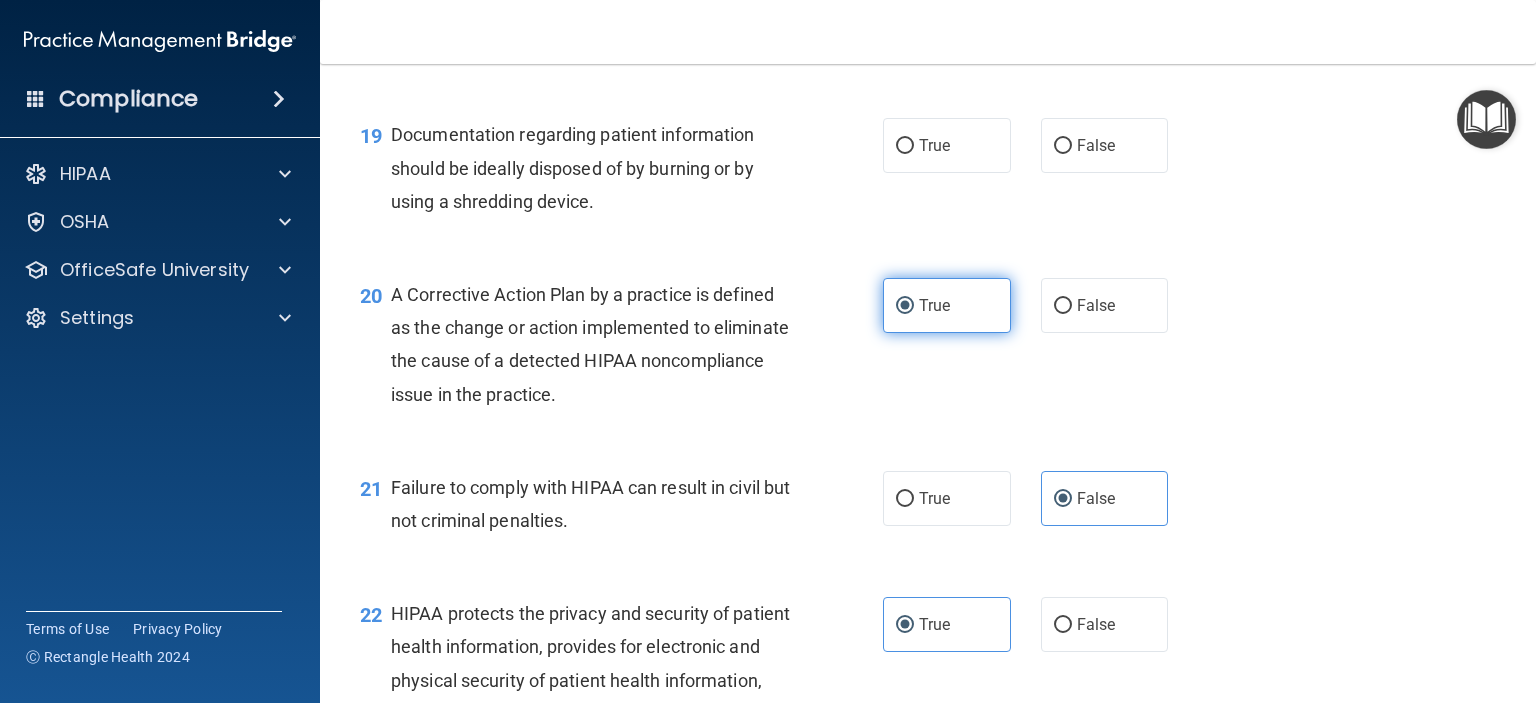 scroll, scrollTop: 3076, scrollLeft: 0, axis: vertical 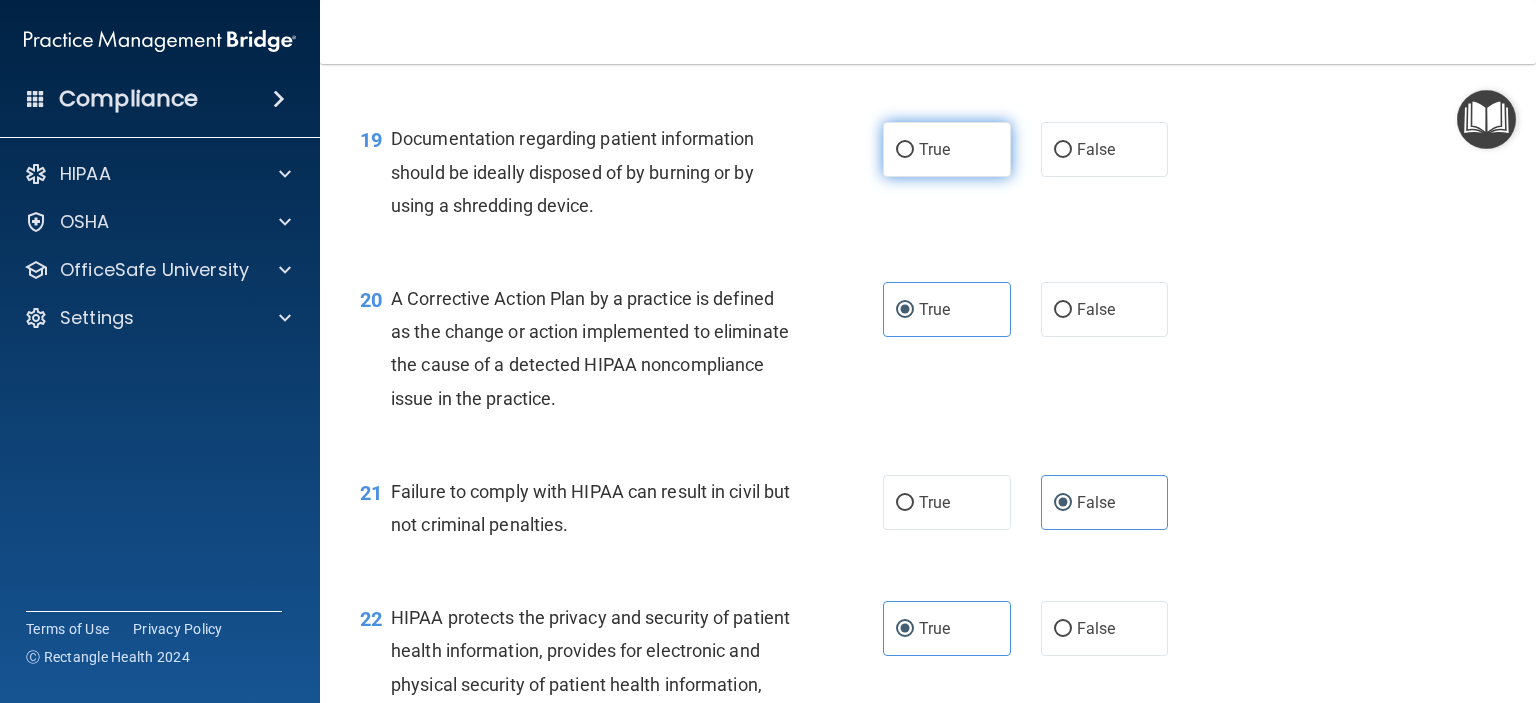 click on "True" at bounding box center (934, 149) 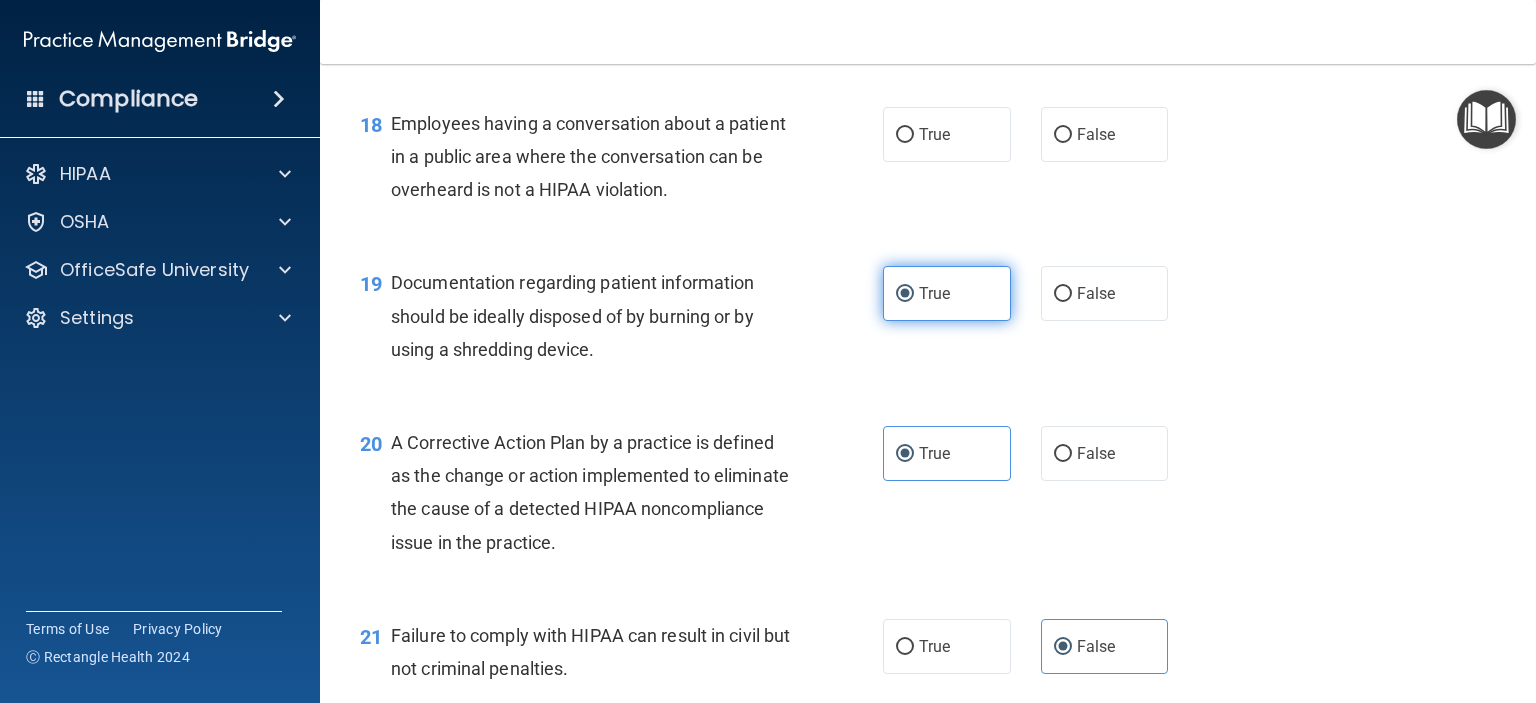 scroll, scrollTop: 2928, scrollLeft: 0, axis: vertical 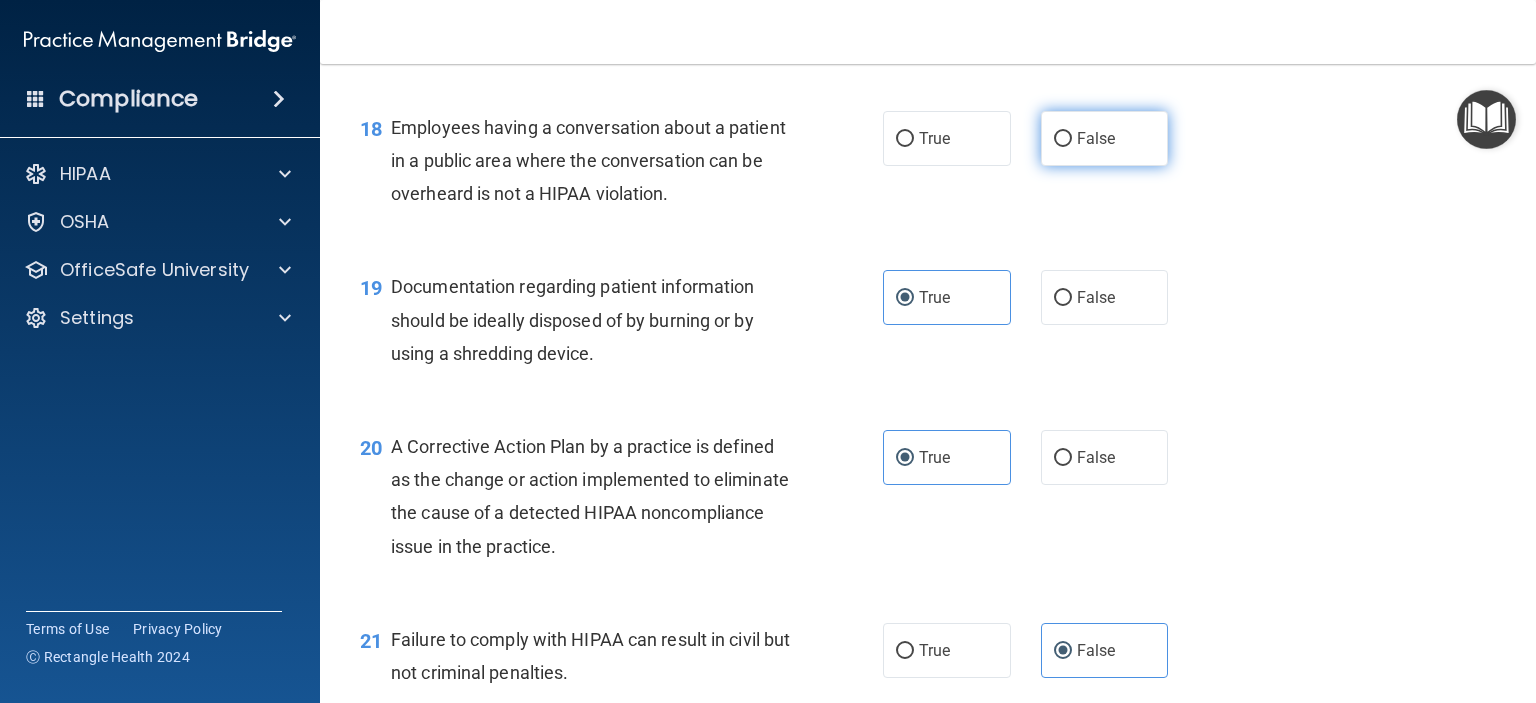 click on "False" at bounding box center (1096, 138) 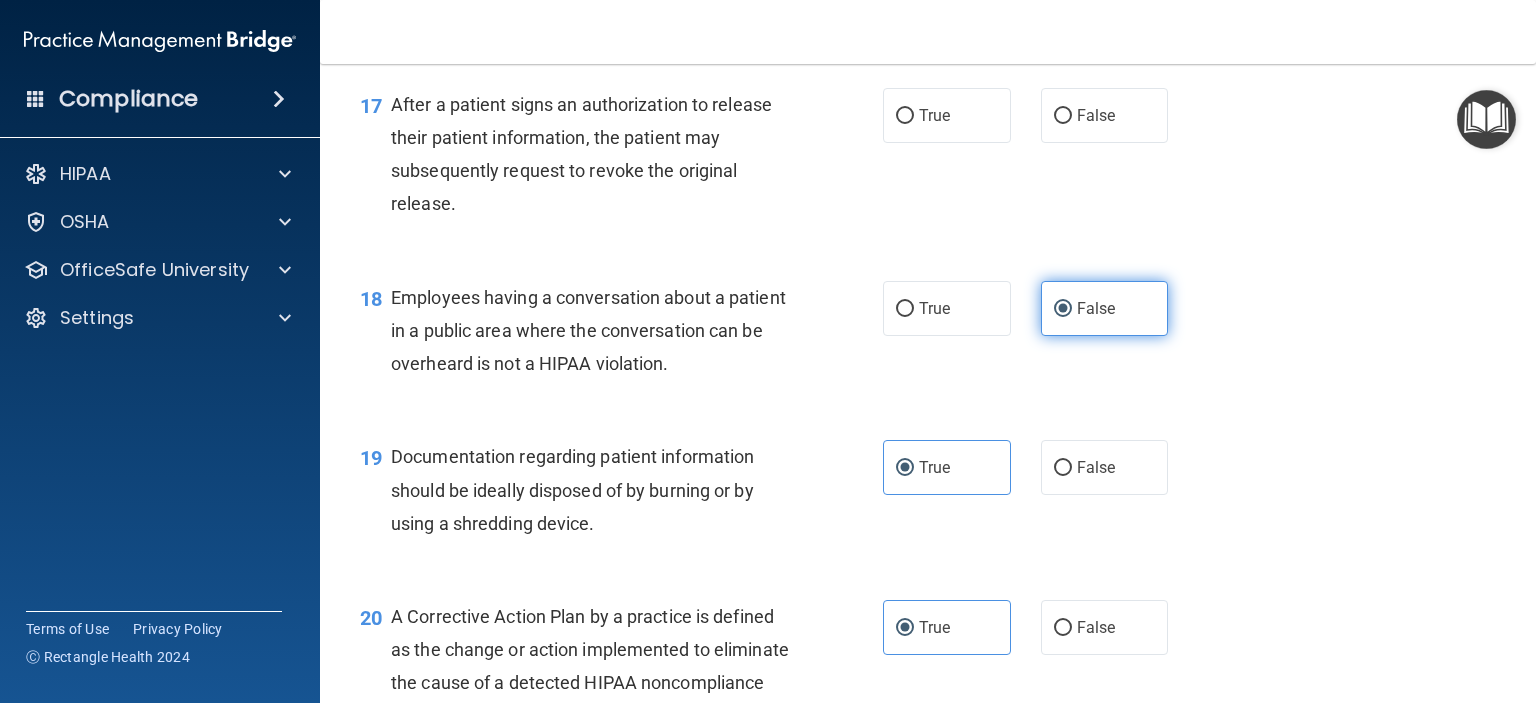 scroll, scrollTop: 2756, scrollLeft: 0, axis: vertical 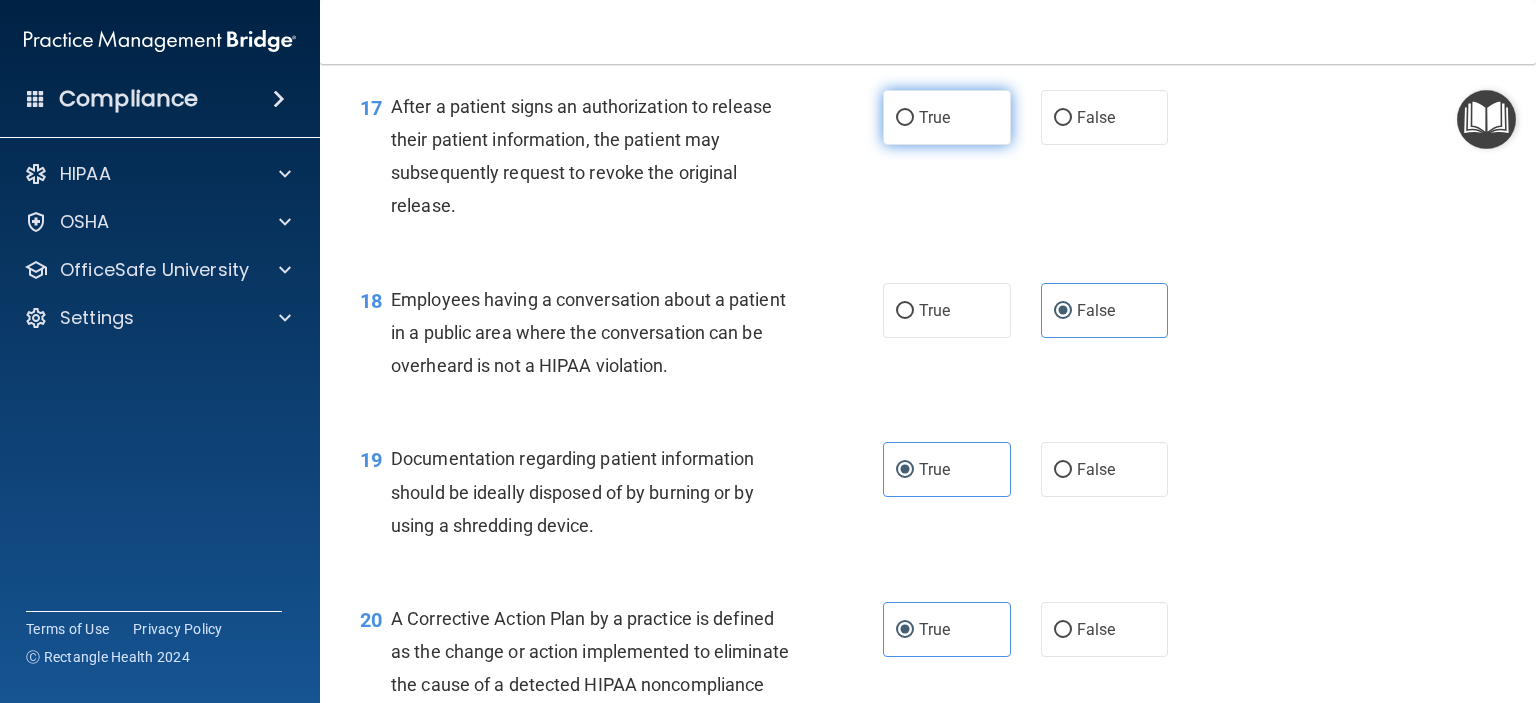 click on "True" at bounding box center (947, 117) 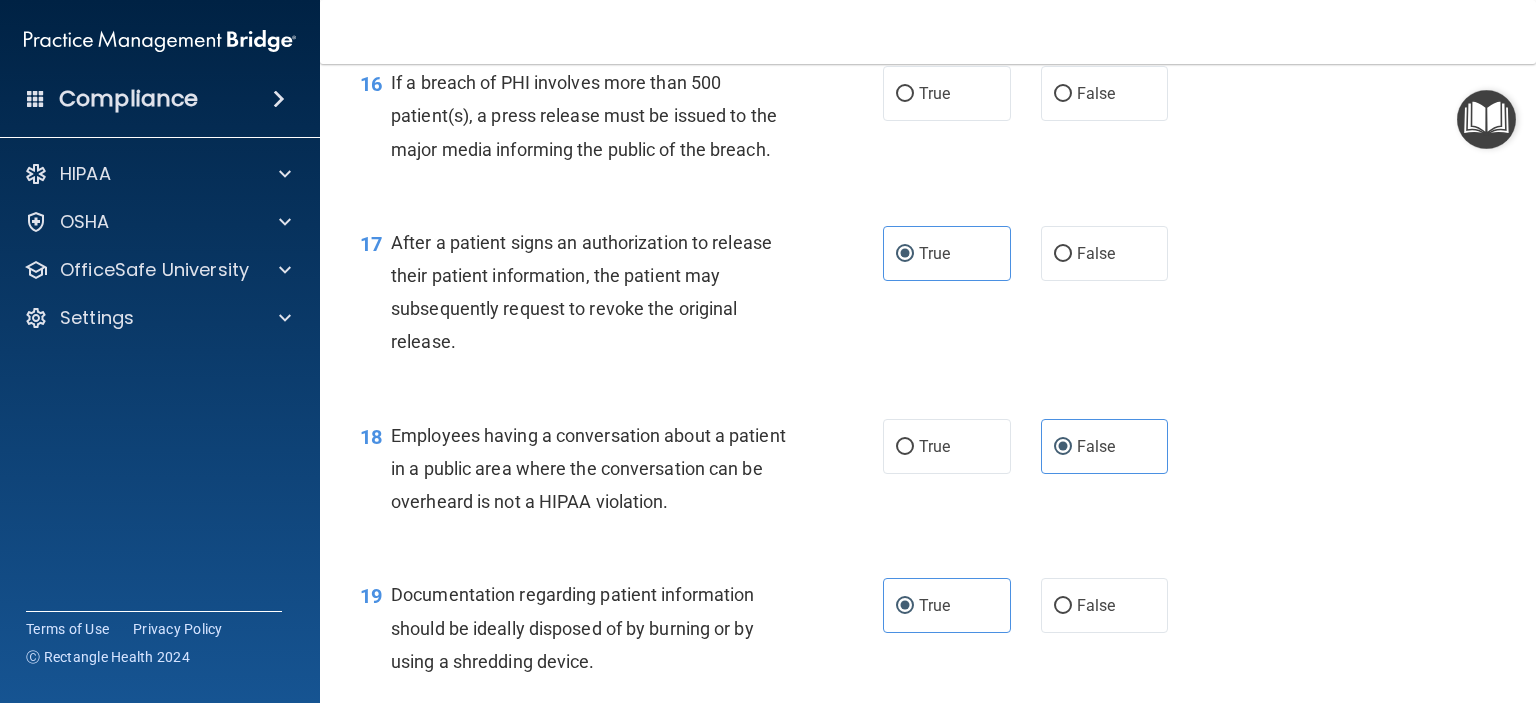 scroll, scrollTop: 2616, scrollLeft: 0, axis: vertical 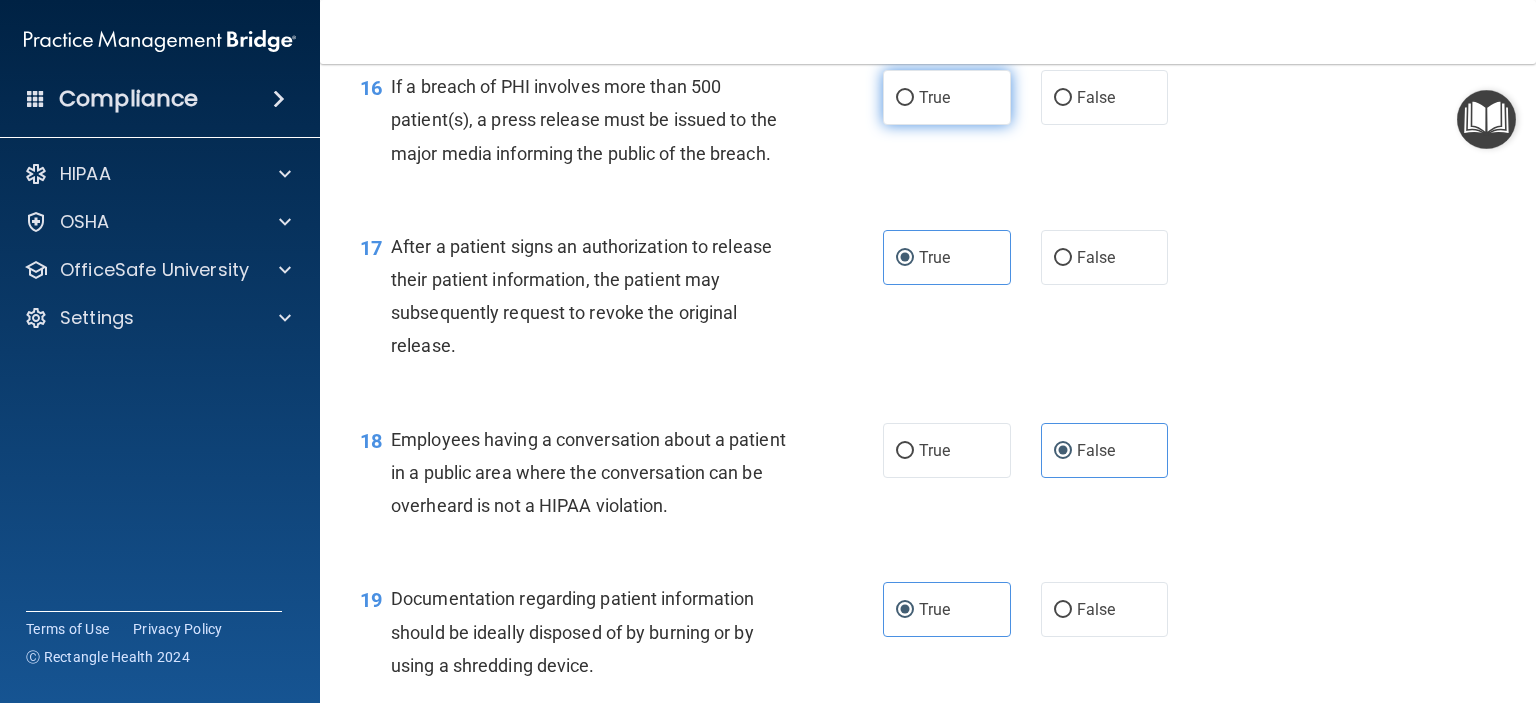 click on "True" at bounding box center (947, 97) 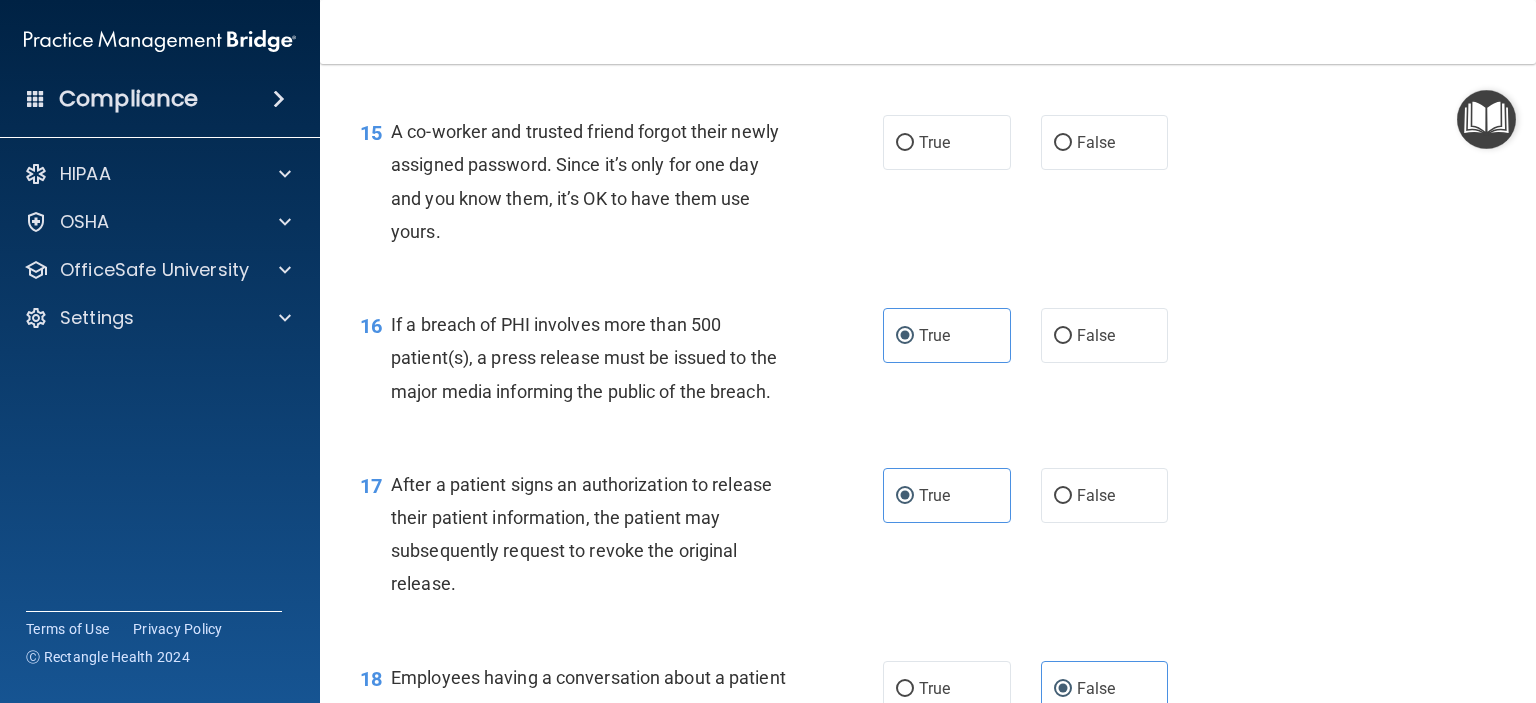 scroll, scrollTop: 2376, scrollLeft: 0, axis: vertical 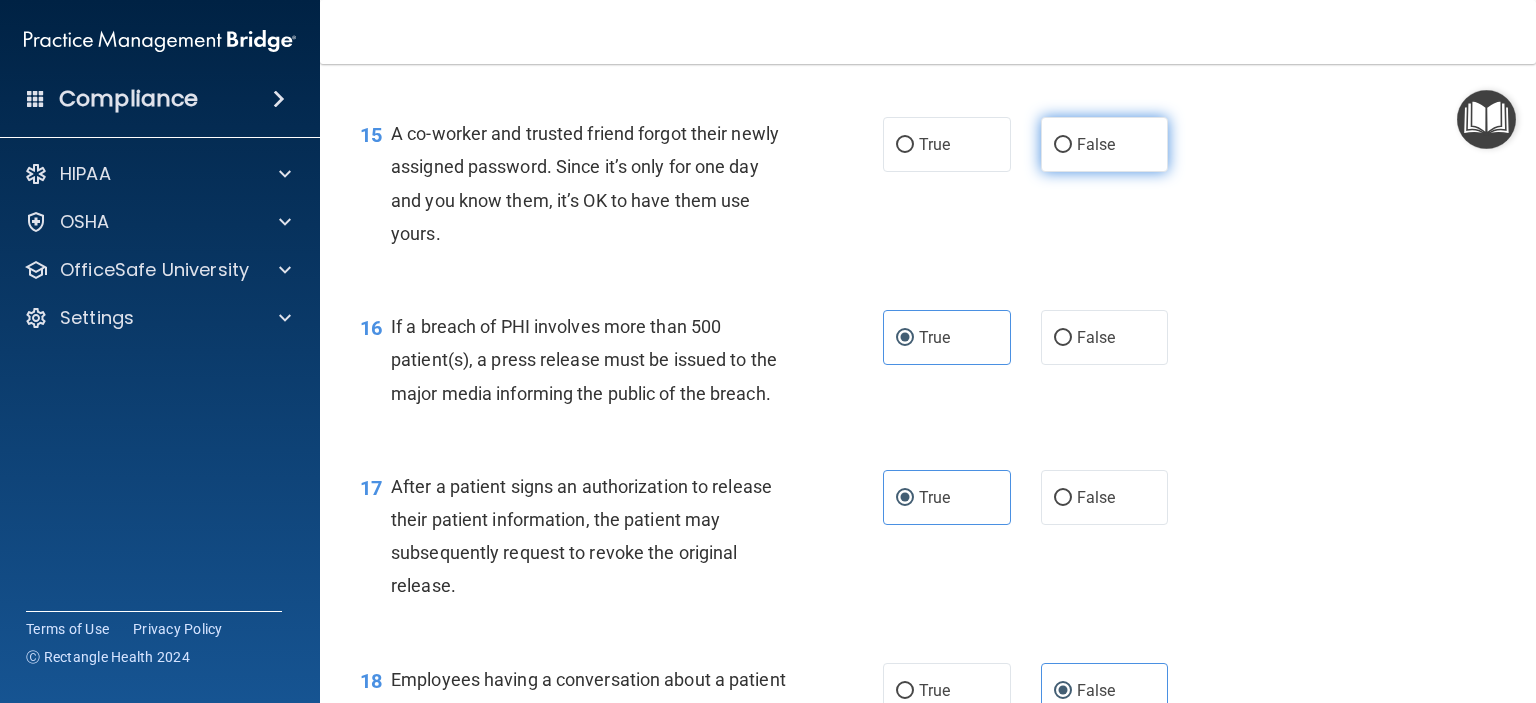 click on "False" at bounding box center (1096, 144) 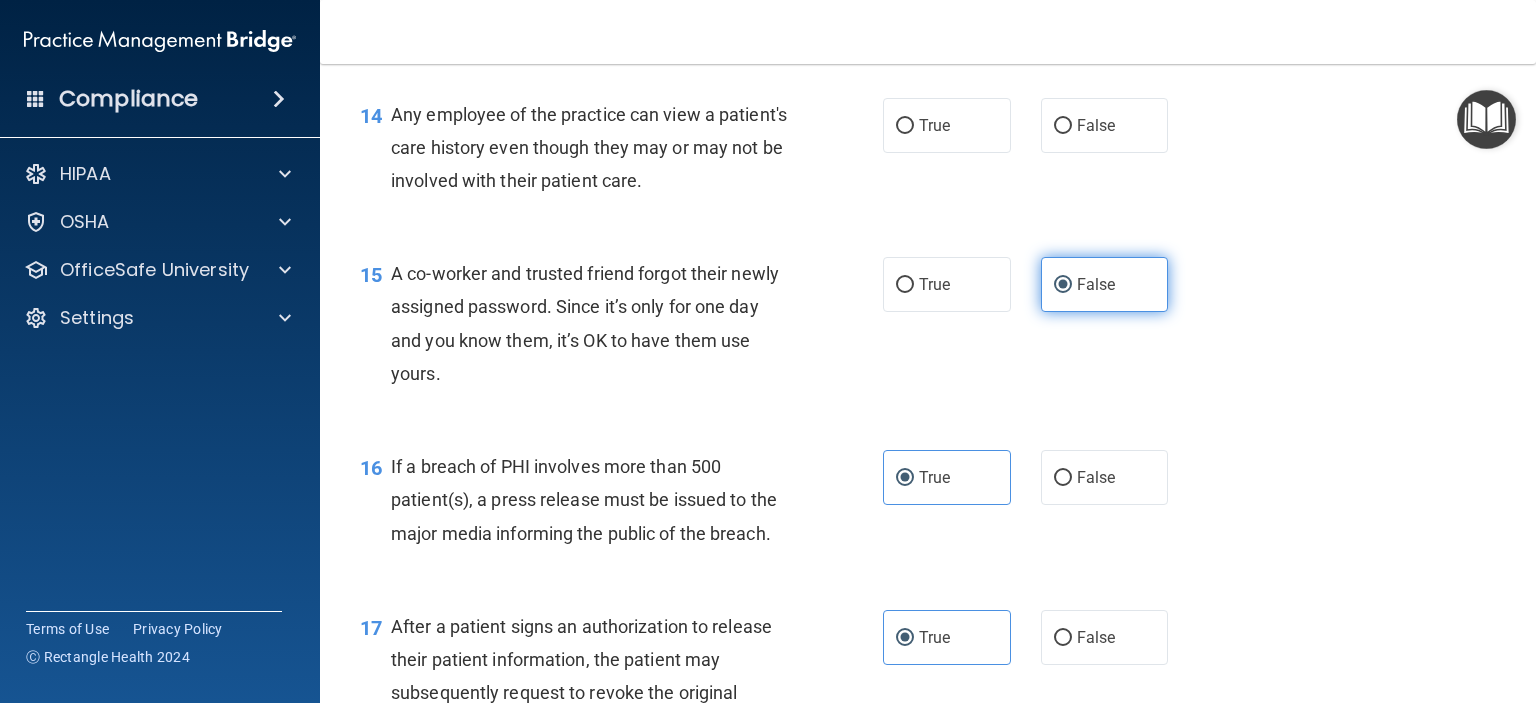 scroll, scrollTop: 2208, scrollLeft: 0, axis: vertical 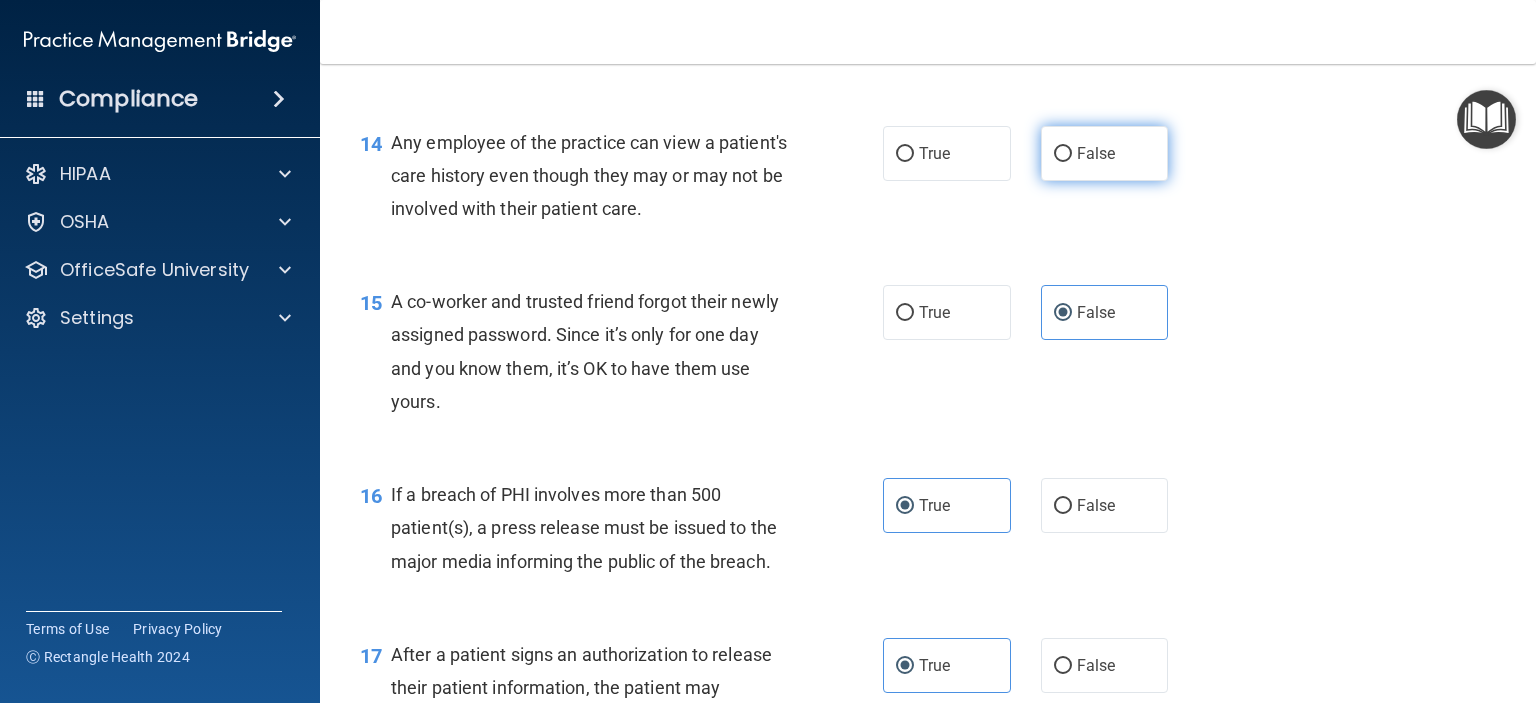 click on "False" at bounding box center (1096, 153) 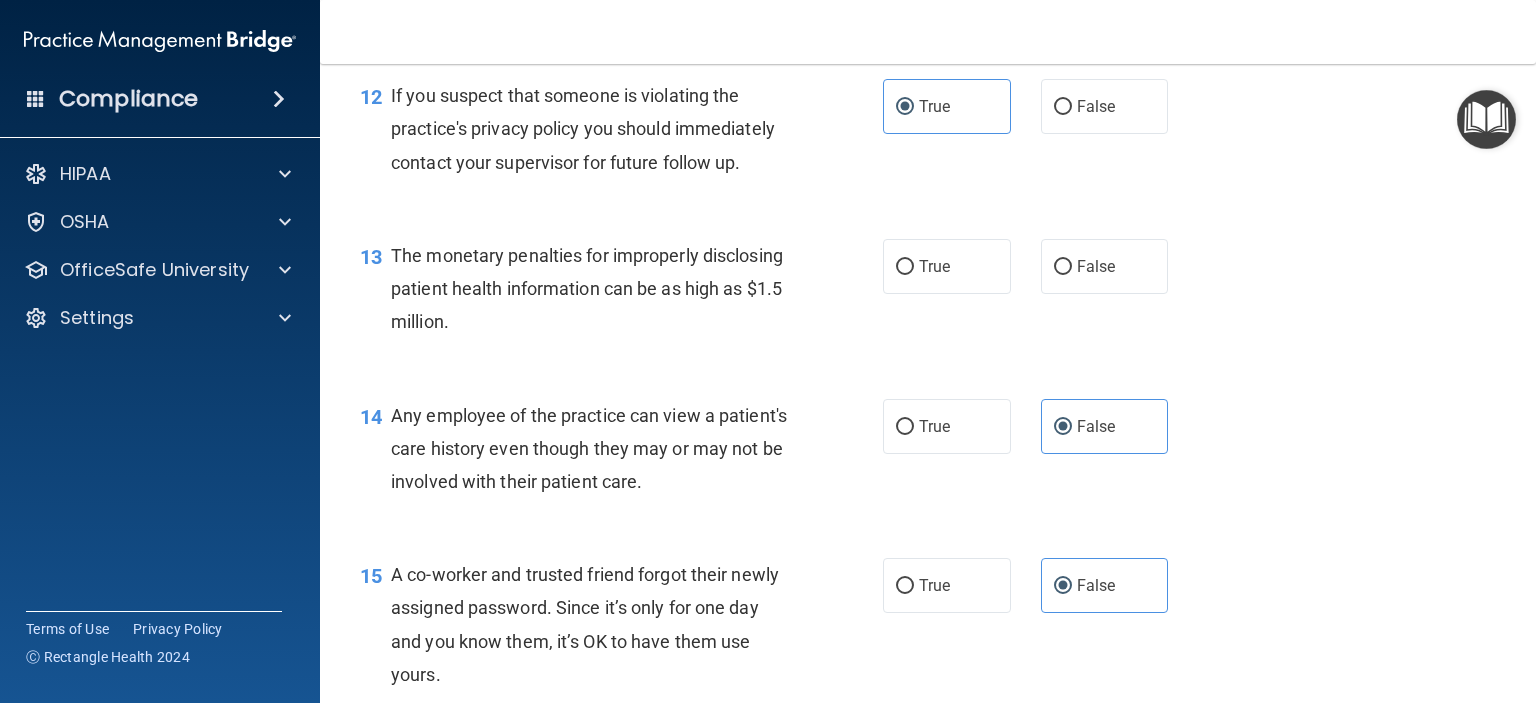 scroll, scrollTop: 1934, scrollLeft: 0, axis: vertical 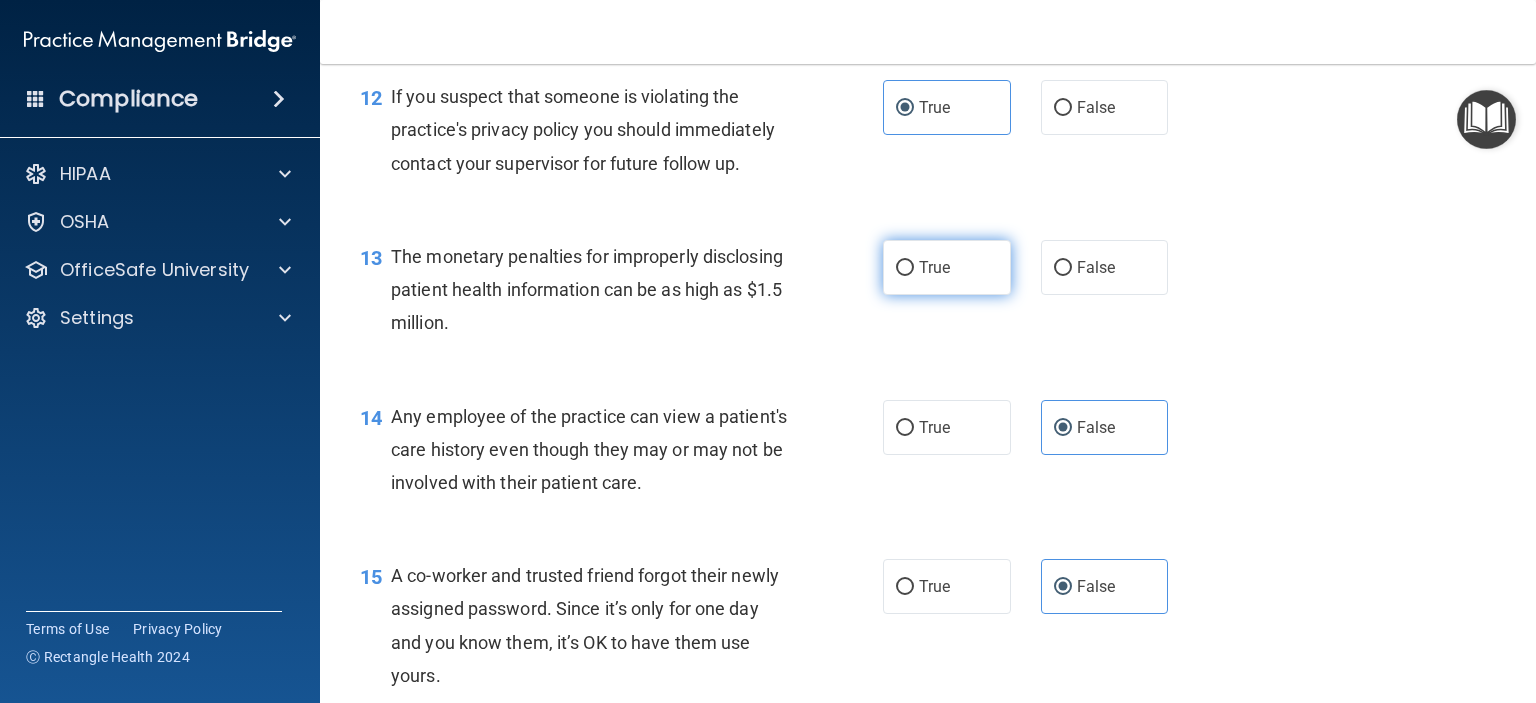 click on "True" at bounding box center [947, 267] 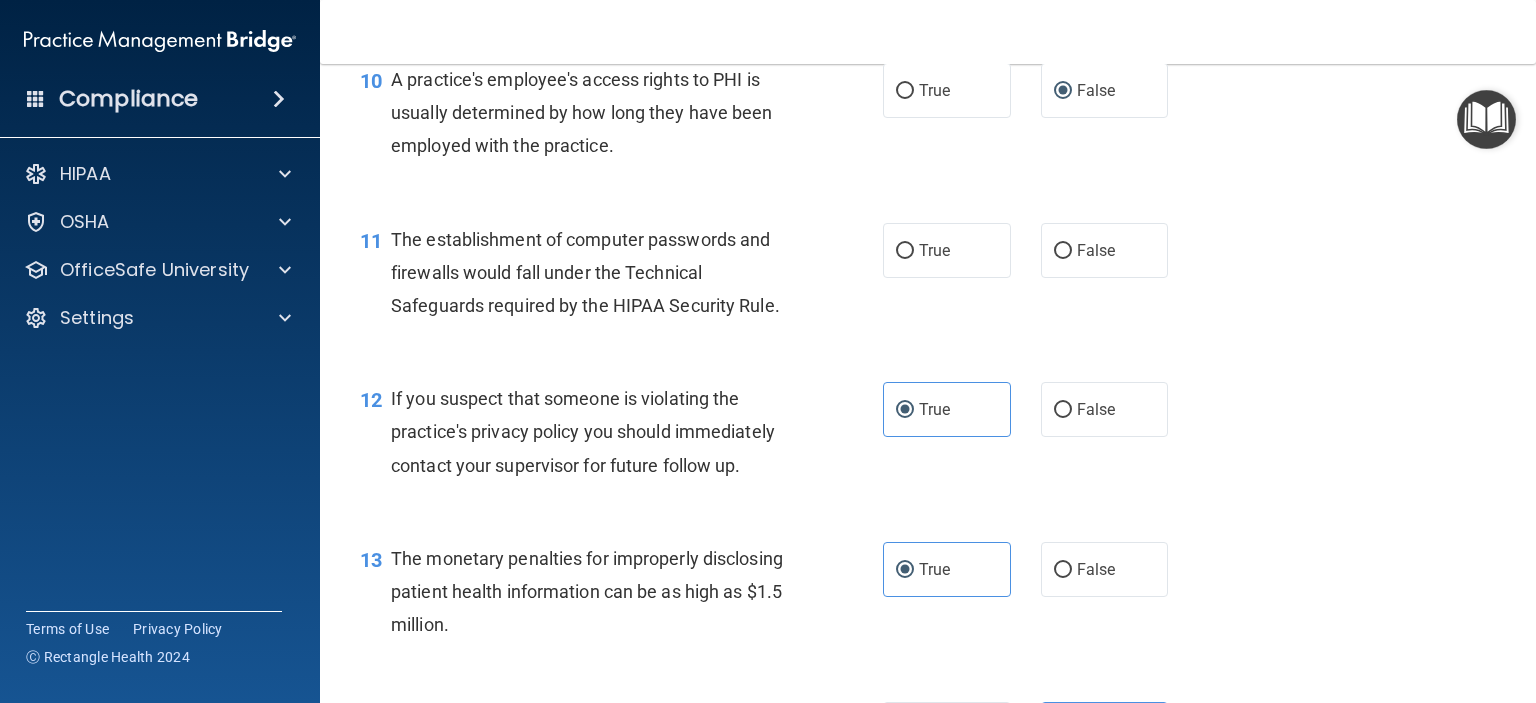 scroll, scrollTop: 1606, scrollLeft: 0, axis: vertical 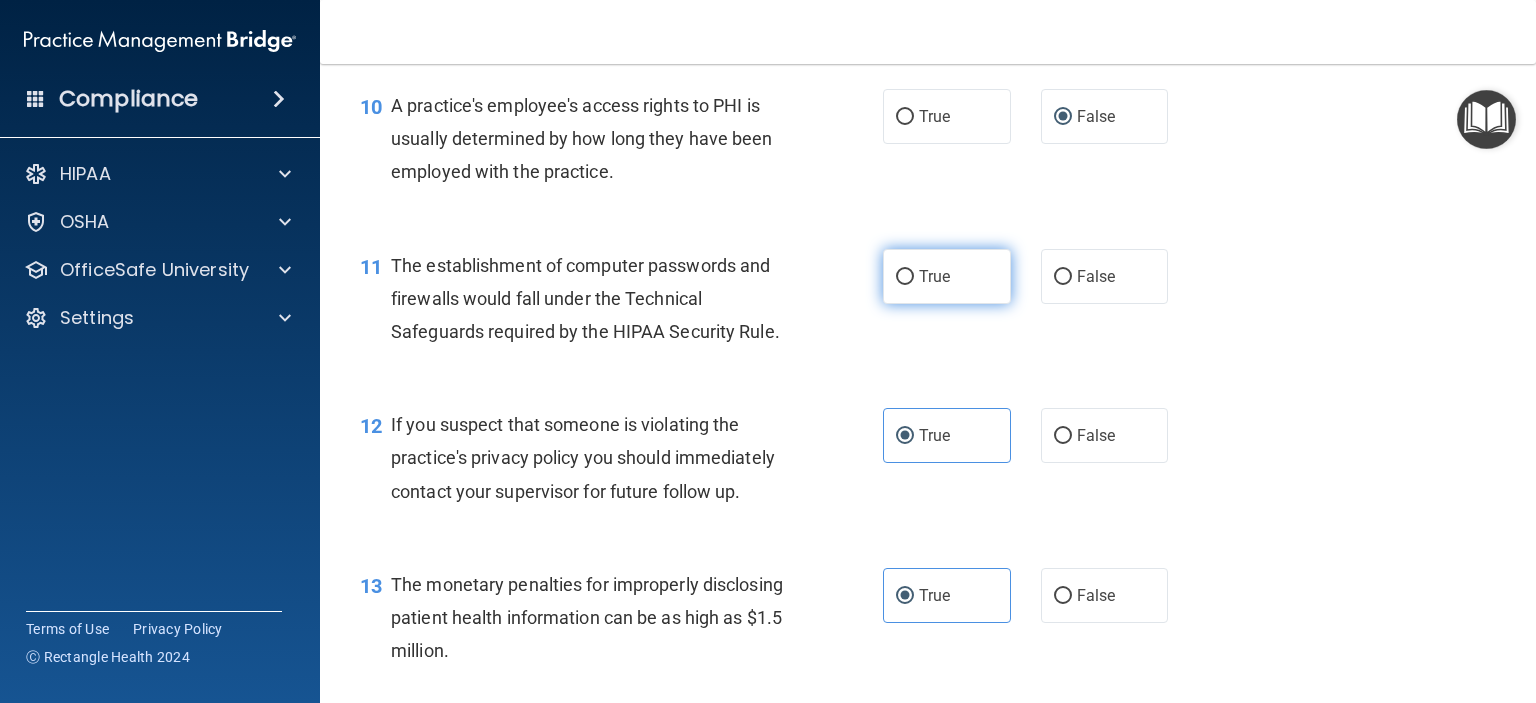 click on "True" at bounding box center [947, 276] 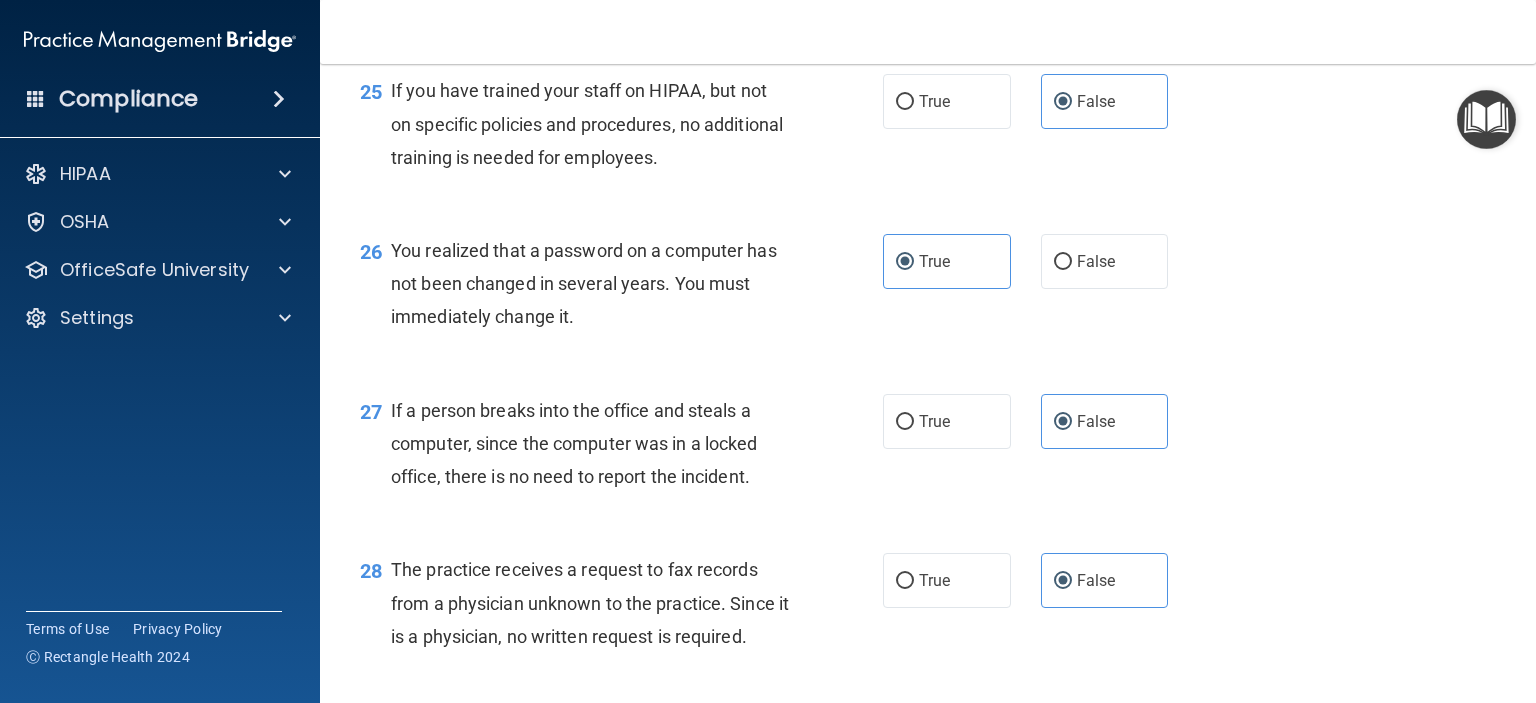 scroll, scrollTop: 4816, scrollLeft: 0, axis: vertical 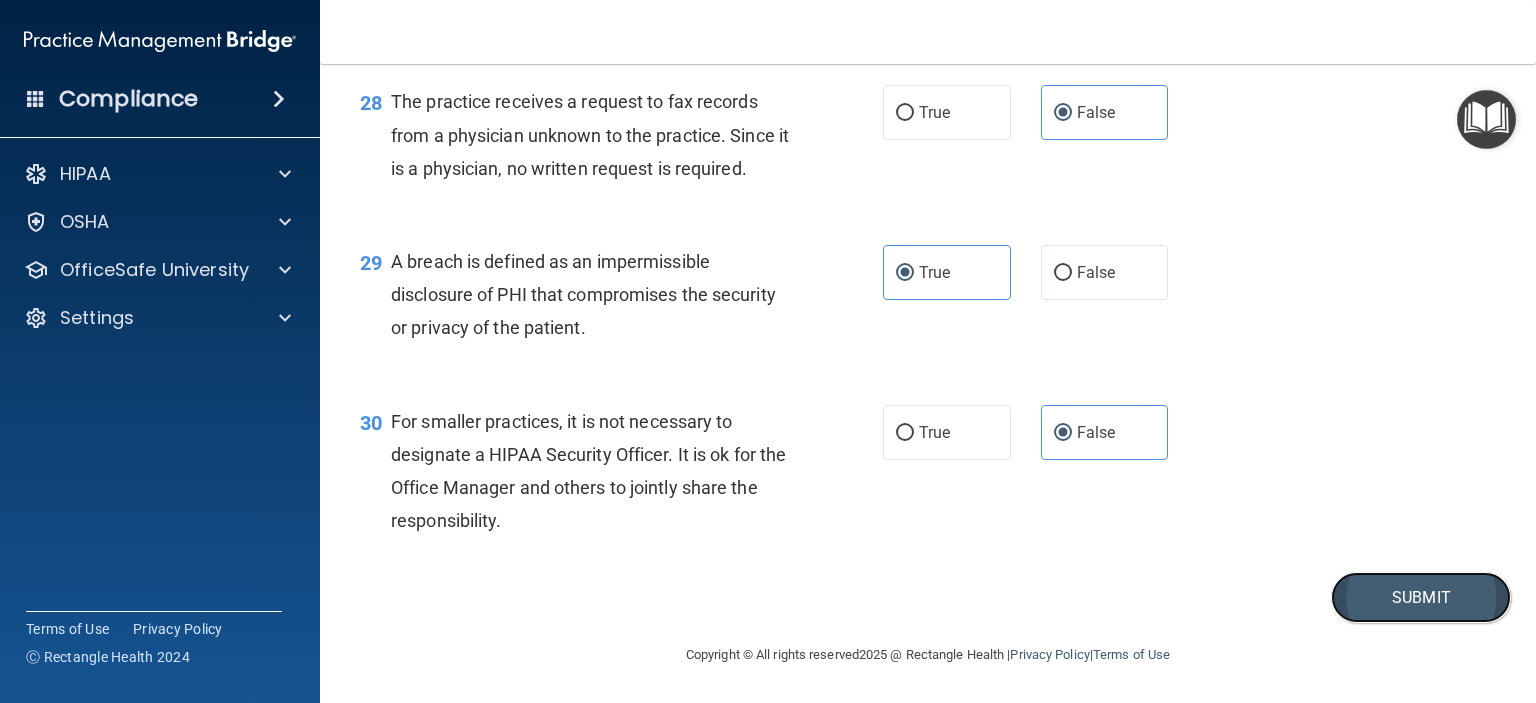 click on "Submit" at bounding box center [1421, 597] 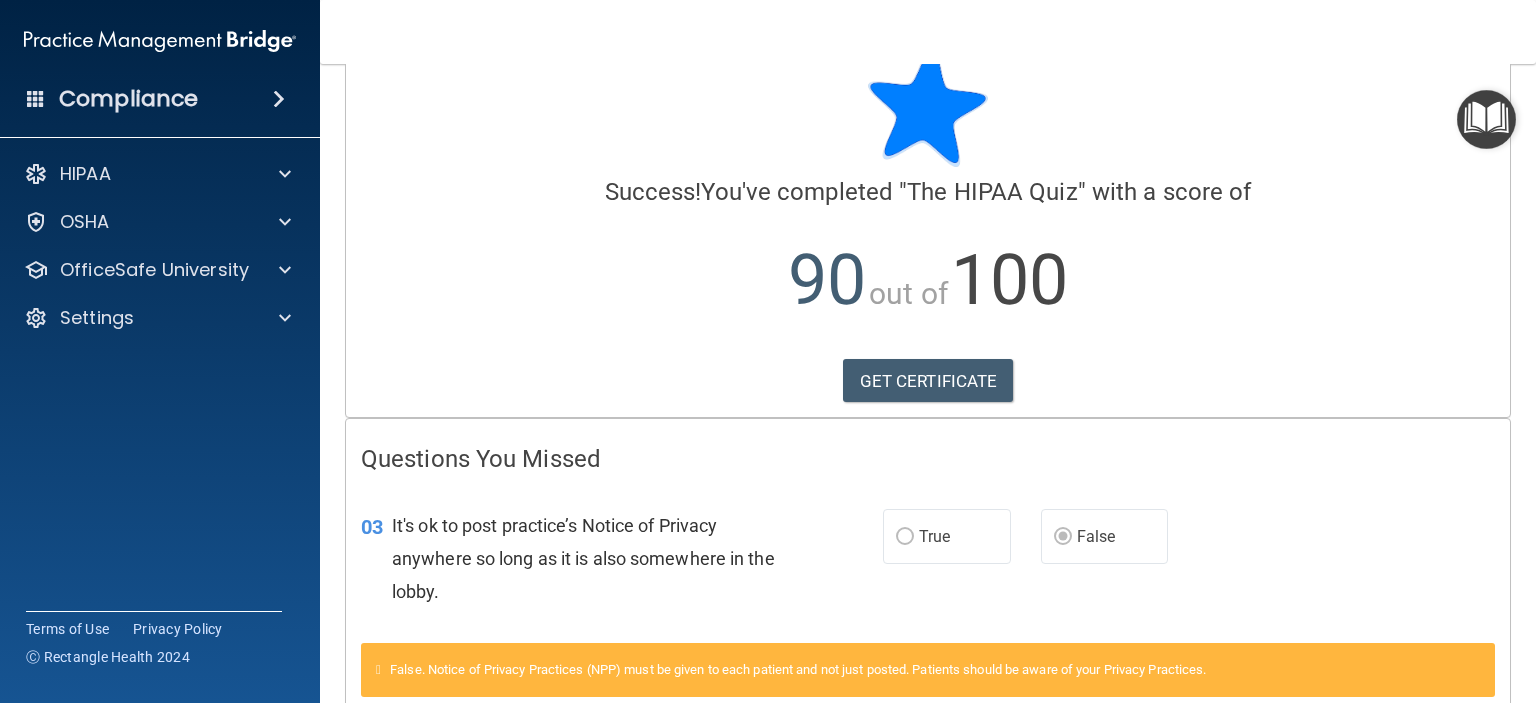 scroll, scrollTop: 0, scrollLeft: 0, axis: both 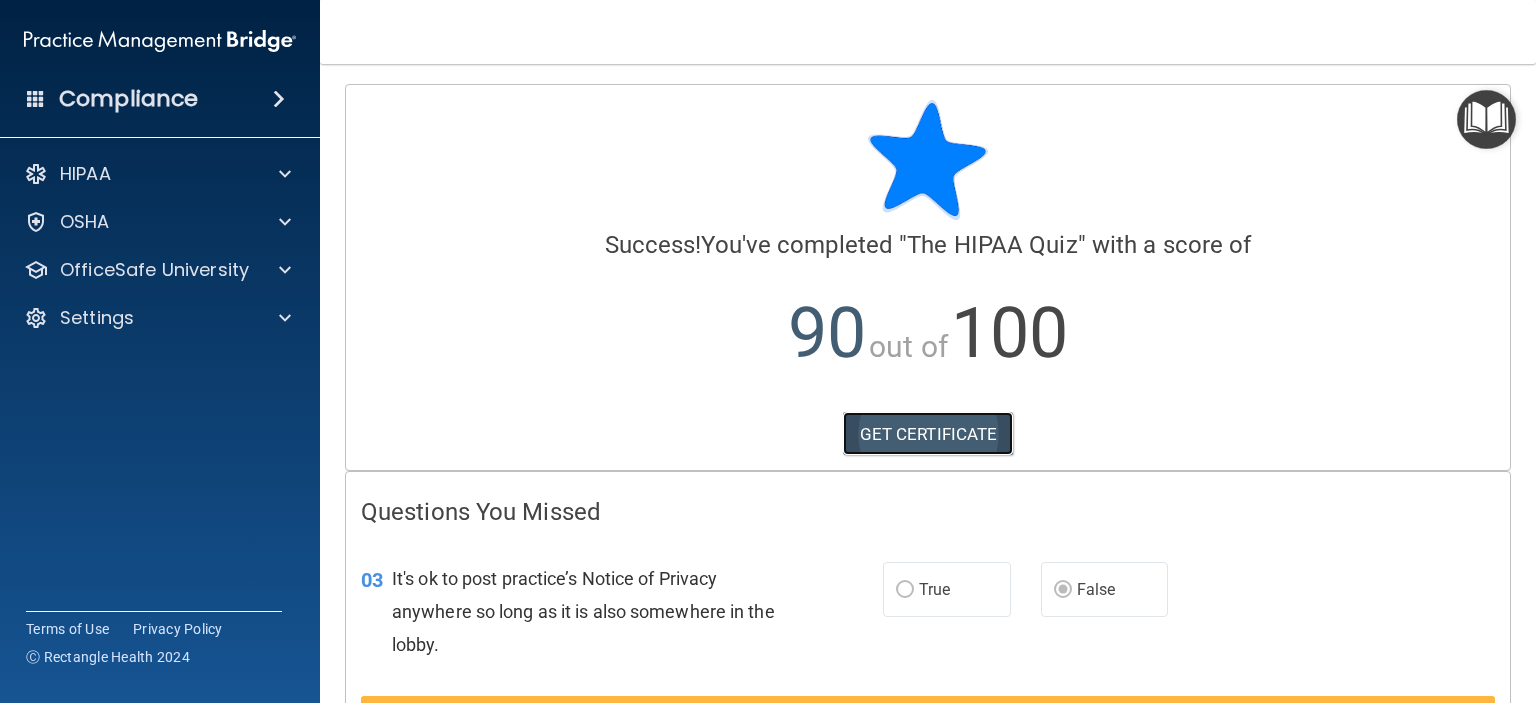 click on "GET CERTIFICATE" at bounding box center [928, 434] 